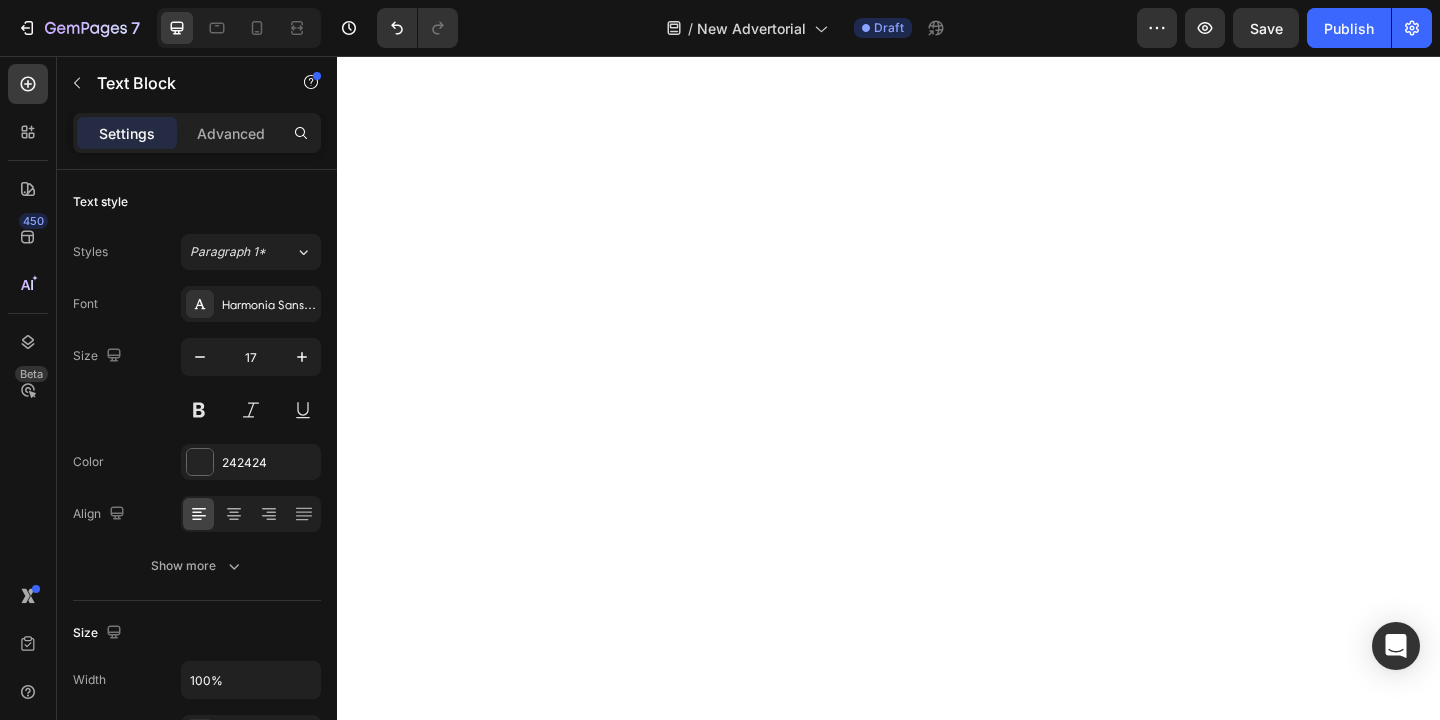 scroll, scrollTop: 0, scrollLeft: 0, axis: both 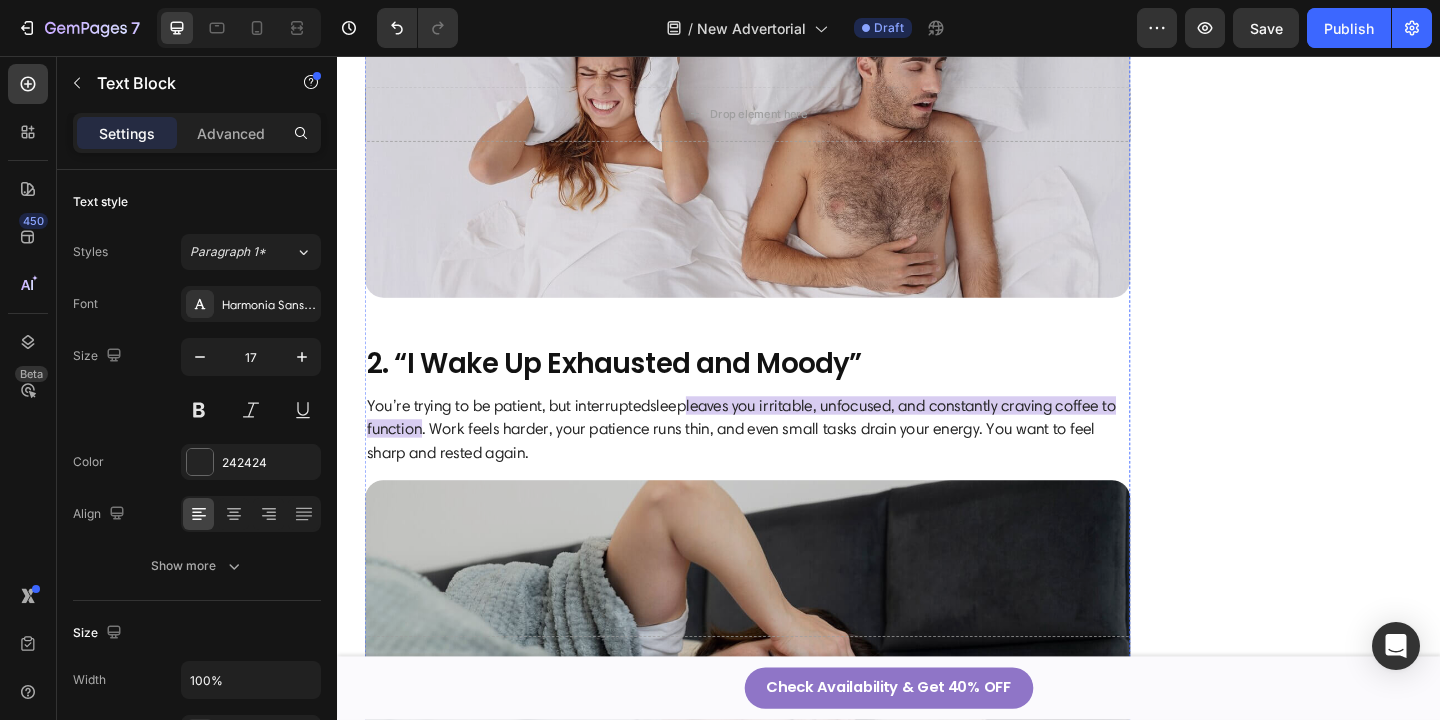click on "1. “We Don’t Sleep in the Same Bed Anymore”" at bounding box center [783, -209] 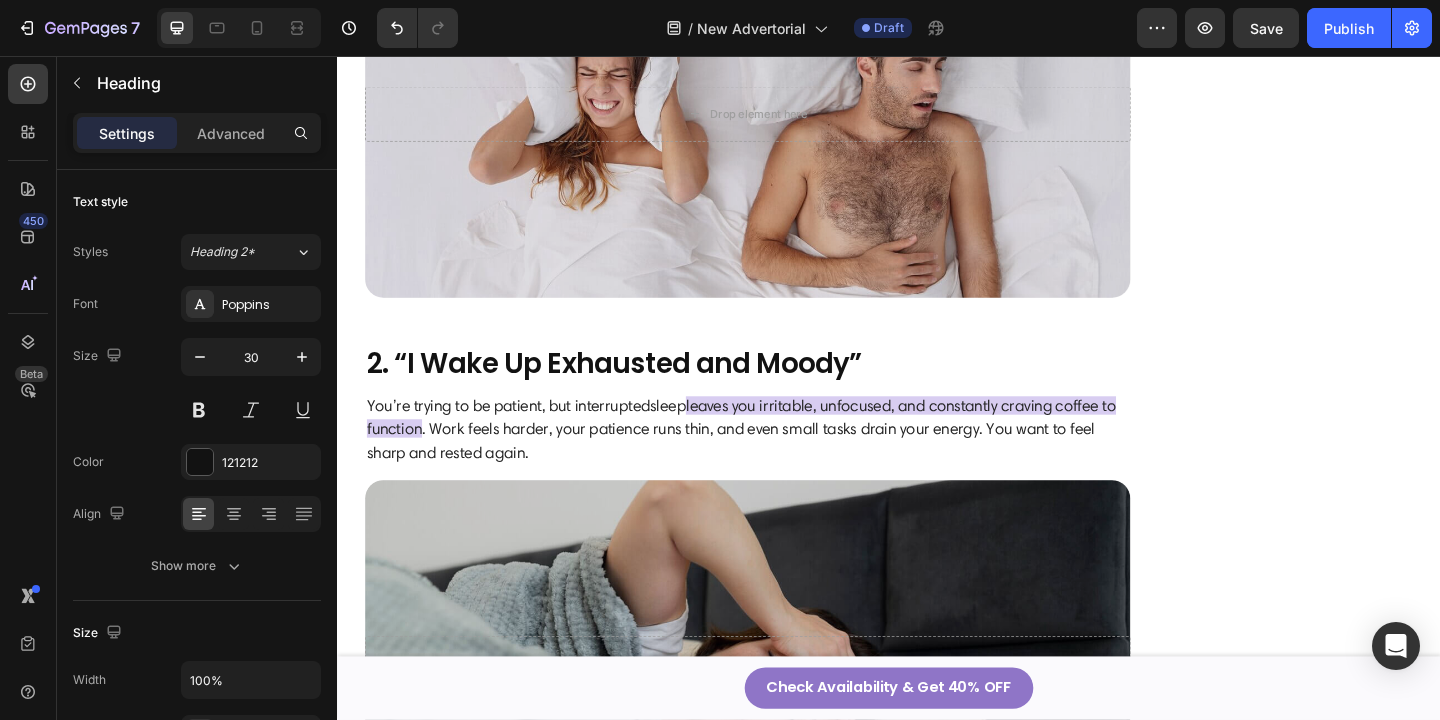 click on "1. “We Don’t Sleep in the Same Bed Anymore”" at bounding box center [783, -209] 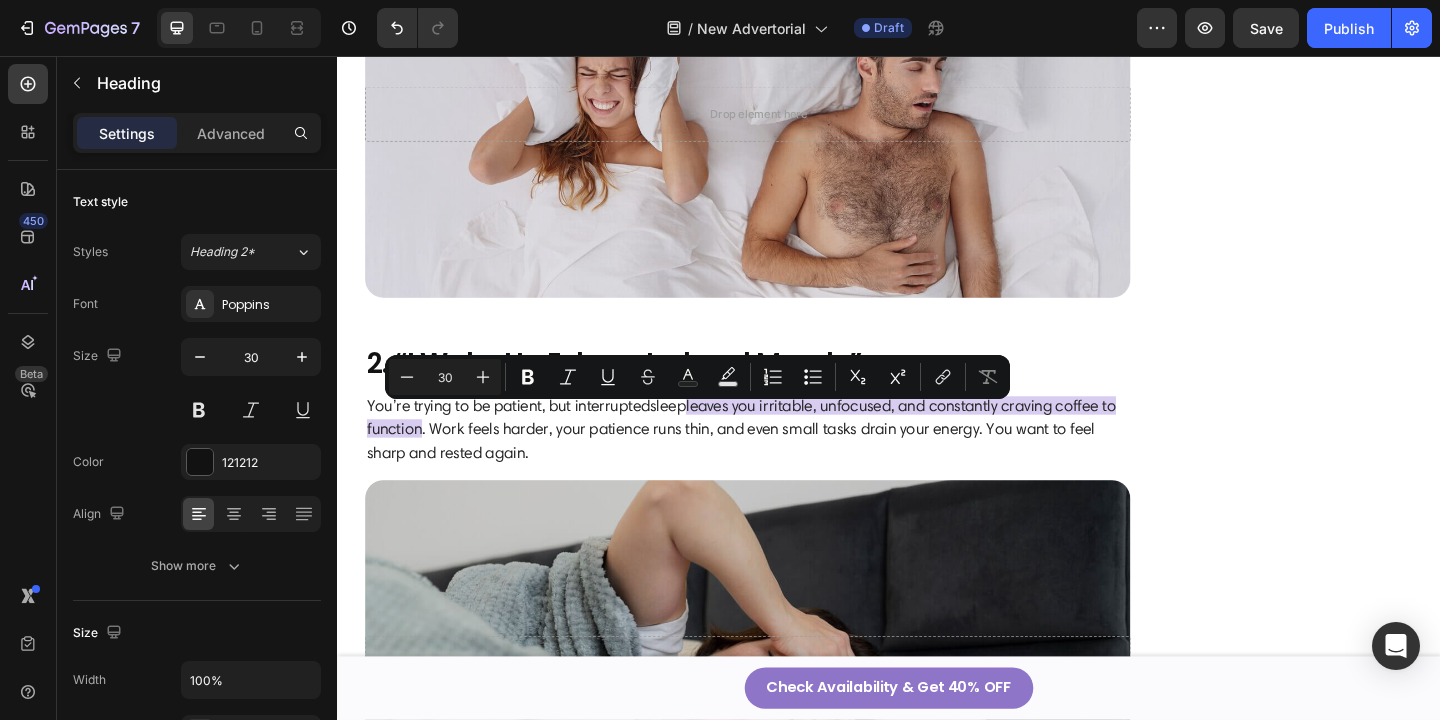 copy on "1. “We Don’t Sleep in the Same Bed Anymore”" 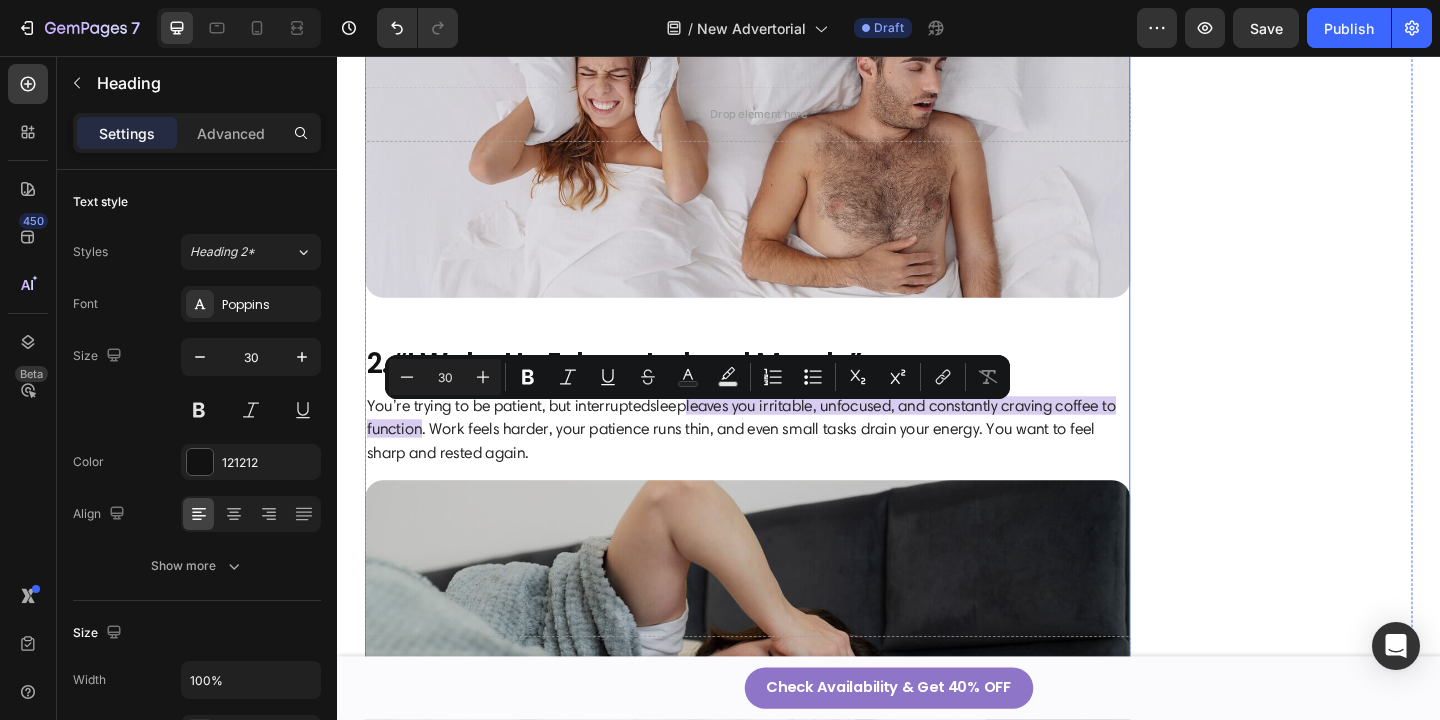 click on "Wenn dein Partner schnarcht wie eine Motorsäge, kennst du den Kampf nur zu gut: Text Block Nächte voller Wälzen, Drehen und dem Wunsch, einfach endlich einzuschlafen. Schaumstoff-Ohrstöpsel helfen zwar ein kleines bisschen, aber sind längst nicht ausreichend, um das Schnarchen vollständig auszublenden und außerdem drücken sie, wenn man auf der Seite liegt. Und auf die Couch umzuziehen bedeutet: schlechter Schlaf, Distanz und Frust am nächsten Morgen.   Du willst nicht in getrennten Zimmern schlafen. Du willst einfach nur  Ruhe, tiefen Schlaf – ohne auf den Menschen zu verzichten, den du liebst.   Genau deshalb greifen tausende Paare jetzt zu einer neuen Sleep-Tech-Lösung:  Sie blendet das Schnarchen das Schnarchen aus, lässt dich erholt aufwachen und das ohne getrennte Betten. Text Block Image ⁠⁠⁠⁠⁠⁠⁠ Was Schnarchen wirklich zerstört und keiner spricht darüber Heading Müdigkeit, Frust und das Gefühl, sich selbst und den anderen zu verlieren Text Block Heading   0 It
. 1" at bounding box center [783, 1155] 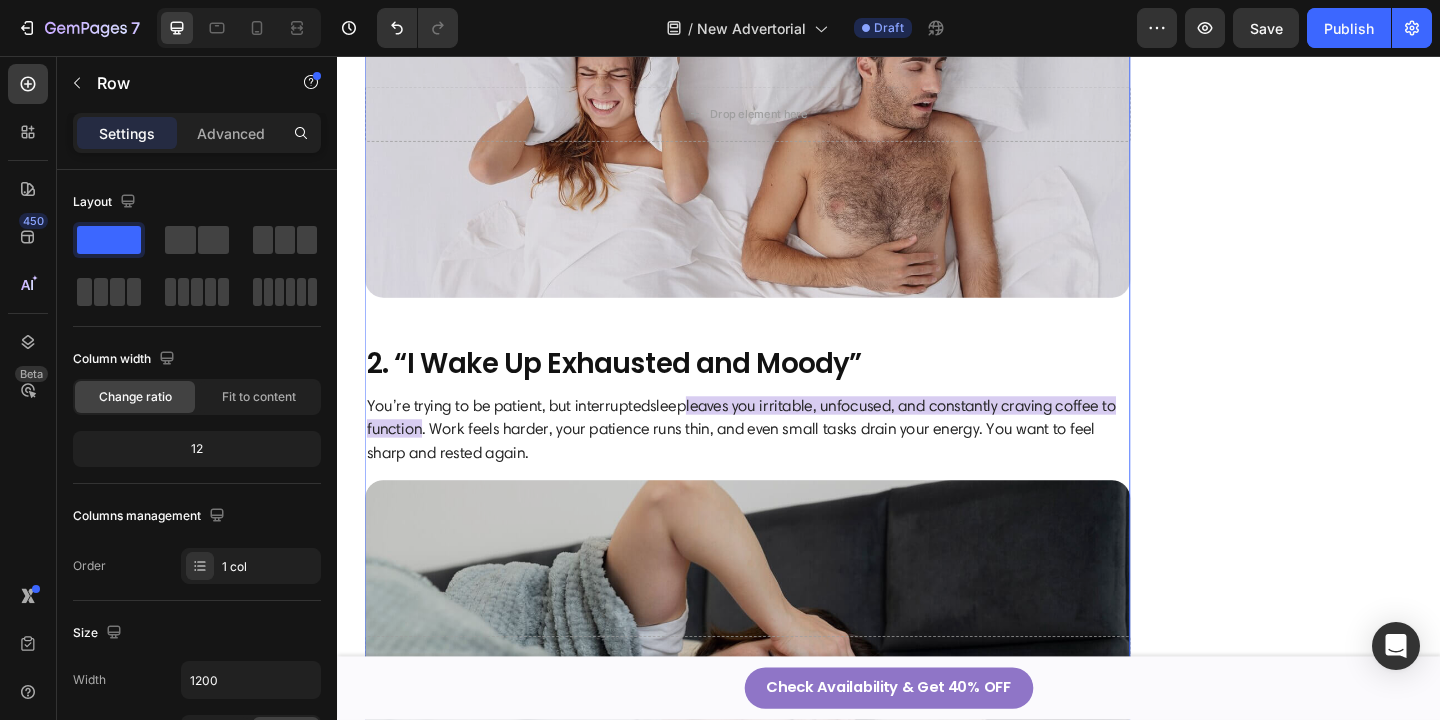click on "1. “We Don’t Sleep in the Same Bed Anymore”" at bounding box center [783, -209] 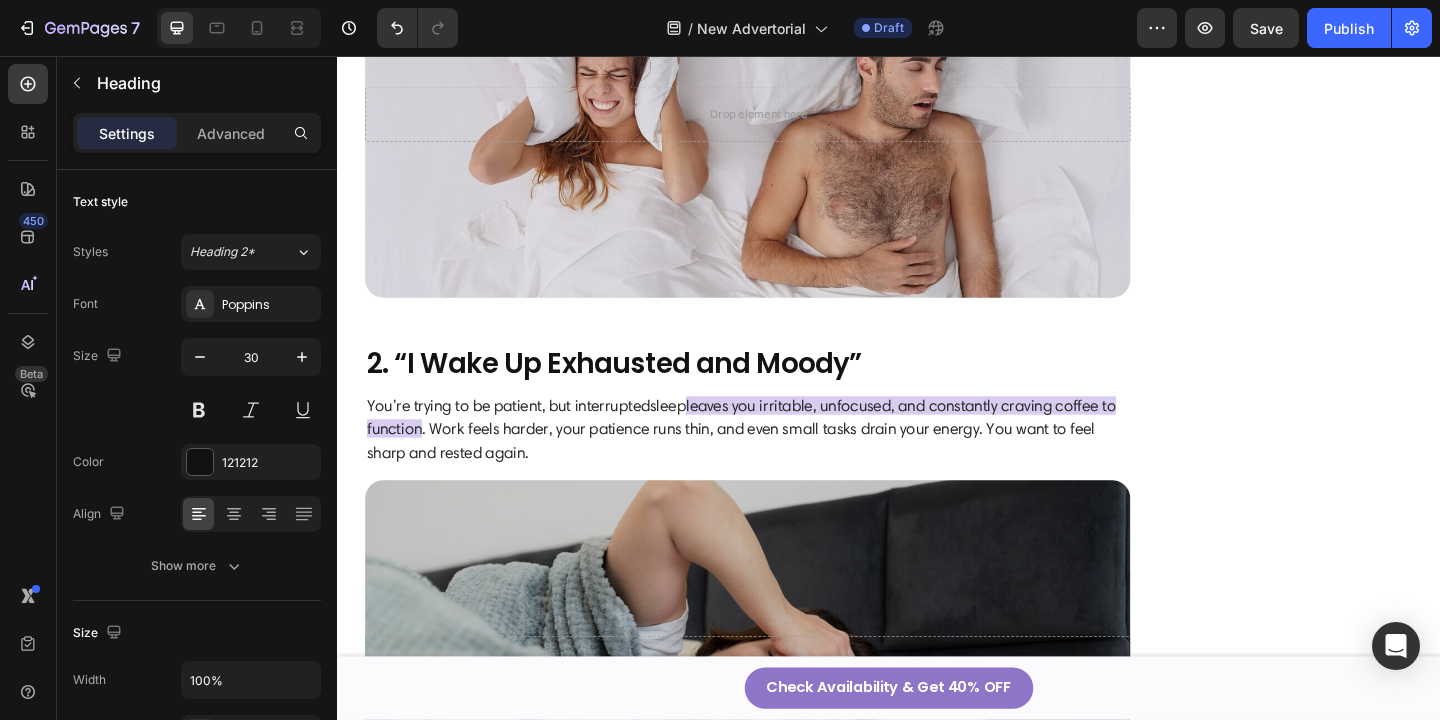 click on "1. “We Don’t Sleep in the Same Bed Anymore”" at bounding box center [783, -209] 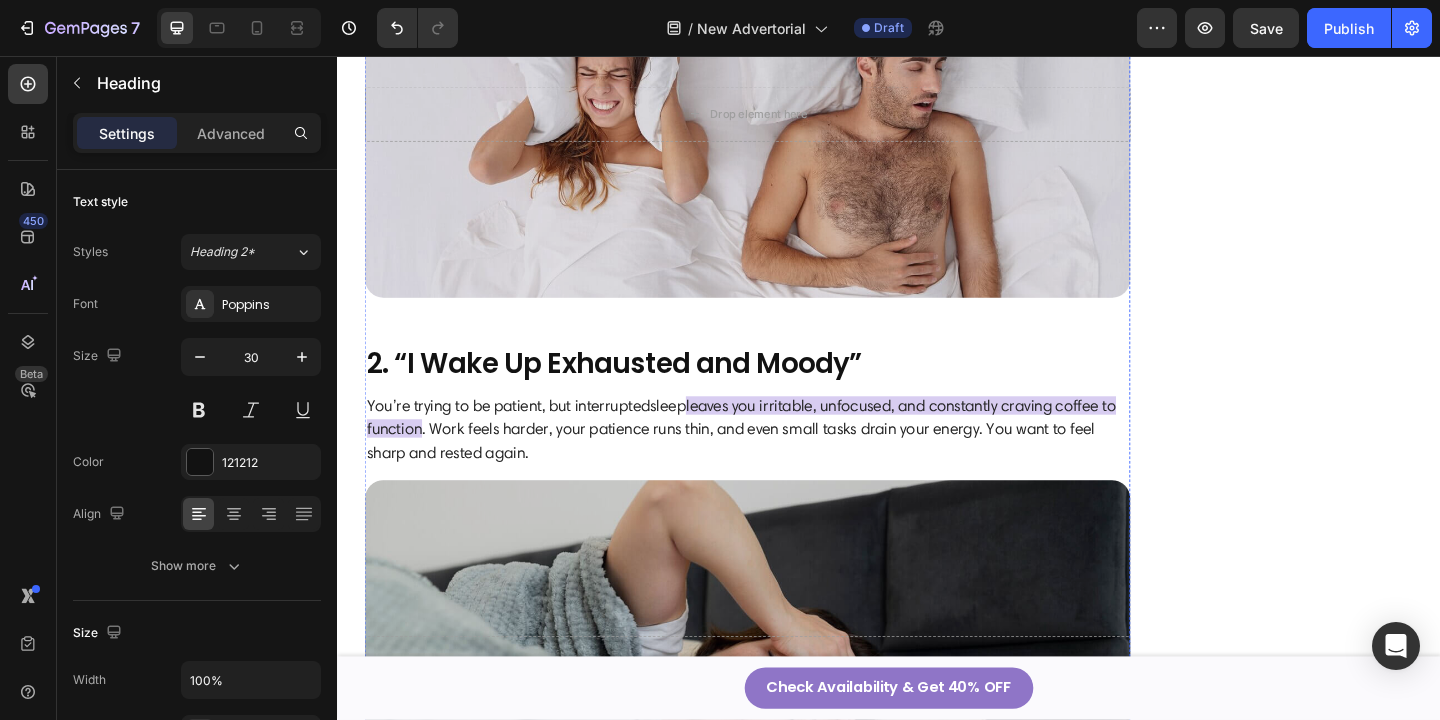 click on "feels lonely and unfair, but the snoring is too loud to ignore" at bounding box center (624, -137) 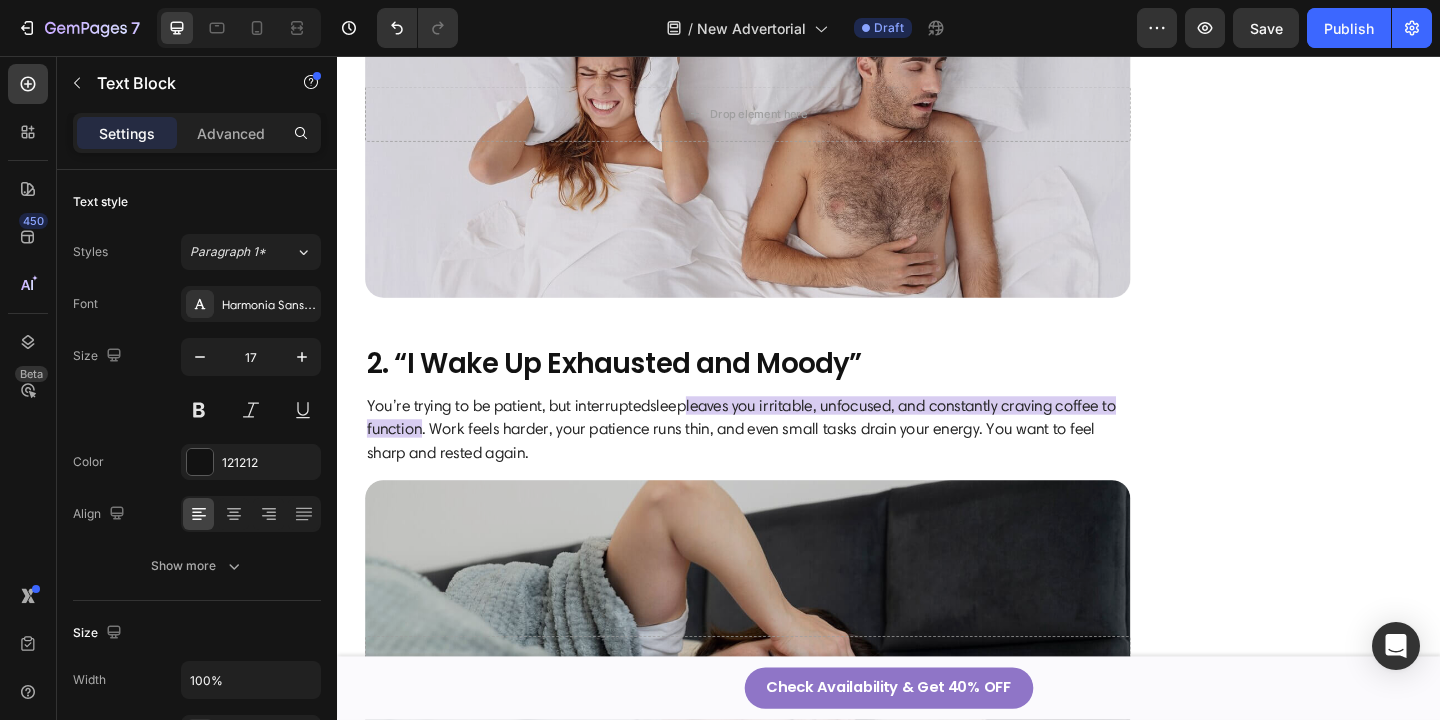 click on "feels lonely and unfair, but the snoring is too loud to ignore" at bounding box center [624, -137] 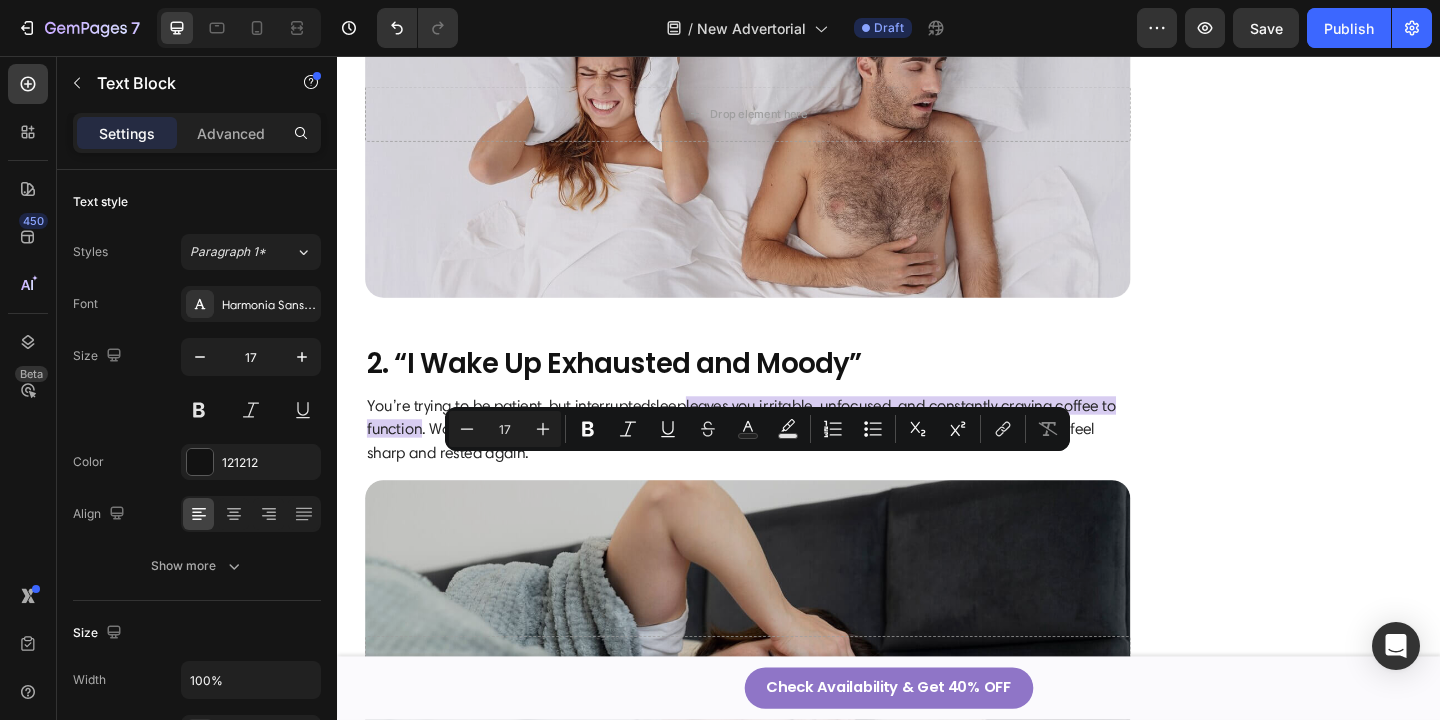 drag, startPoint x: 404, startPoint y: 531, endPoint x: 370, endPoint y: 499, distance: 46.69047 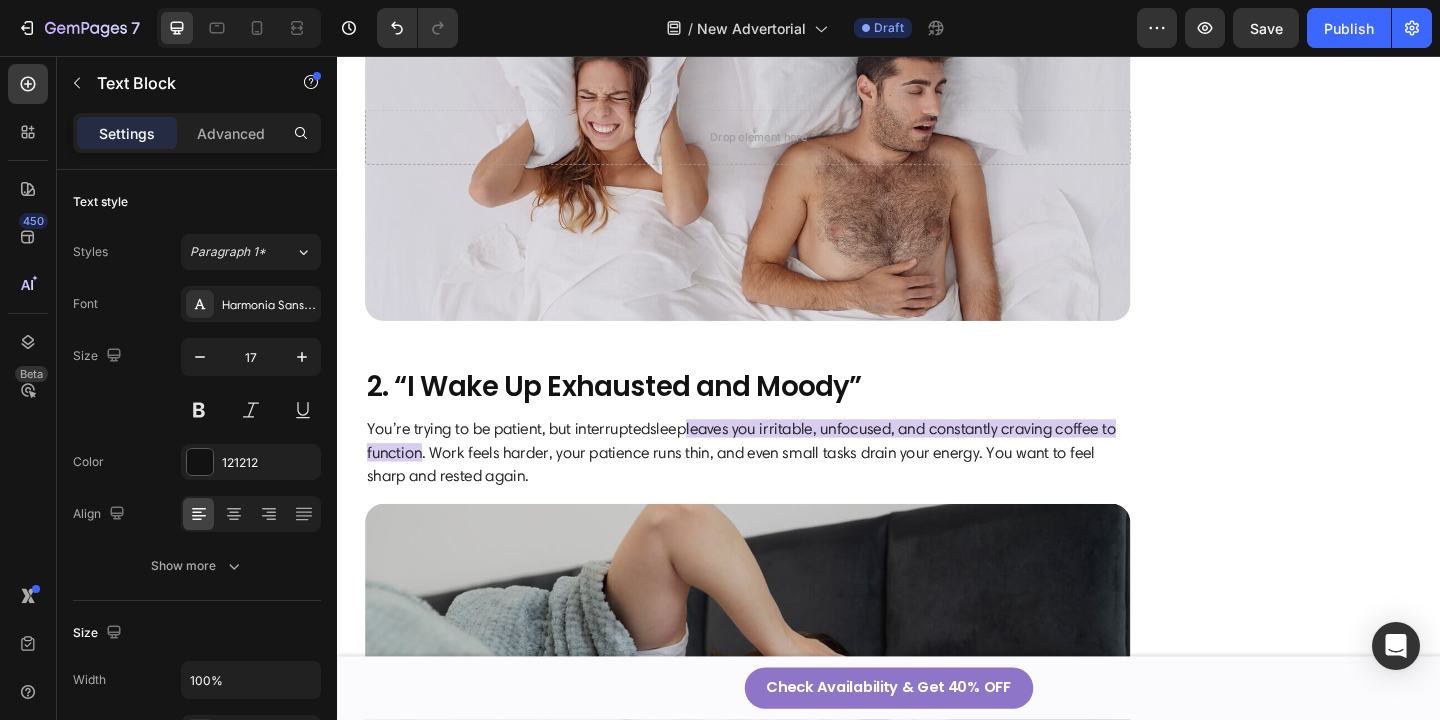 click on "Du liebst deinen Partner – aber jede Nacht zwingt dich das Schnarchen aufs Sofa oder ins Gästezimmer, nur um überhaupt etwas Schlaf zu bekommen. It  feels lonely and unfair, but the snoring is too loud to ignore . The distance grows, and instead of waking up together,  you start each day apart, tired and frustrated." at bounding box center (783, -124) 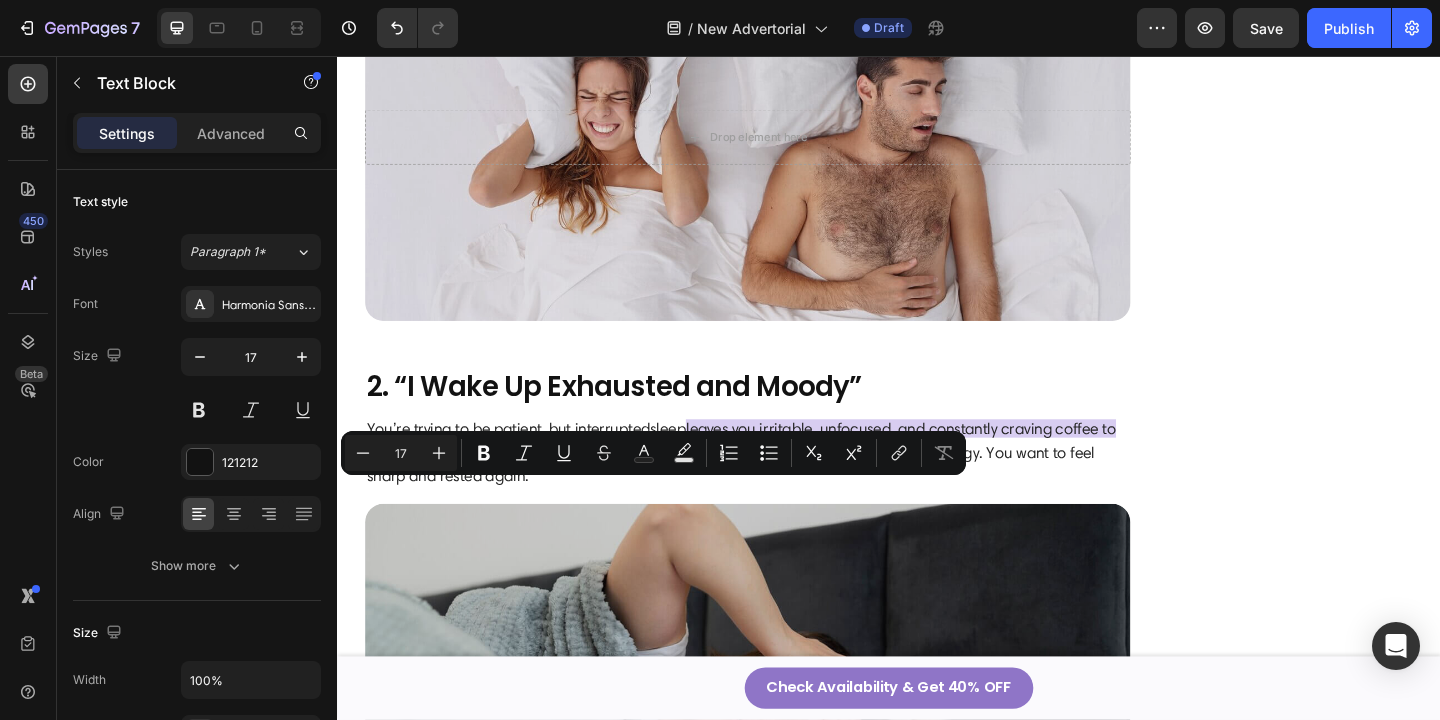 click on "Du liebst deinen Partner – aber jede Nacht zwingt dich das Schnarchen aufs Sofa oder ins Gästezimmer, nur um überhaupt etwas Schlaf zu bekommen. It  feels lonely and unfair, but the snoring is too loud to ignore . The distance grows, and instead of waking up together,  you start each day apart, tired and frustrated." at bounding box center (783, -124) 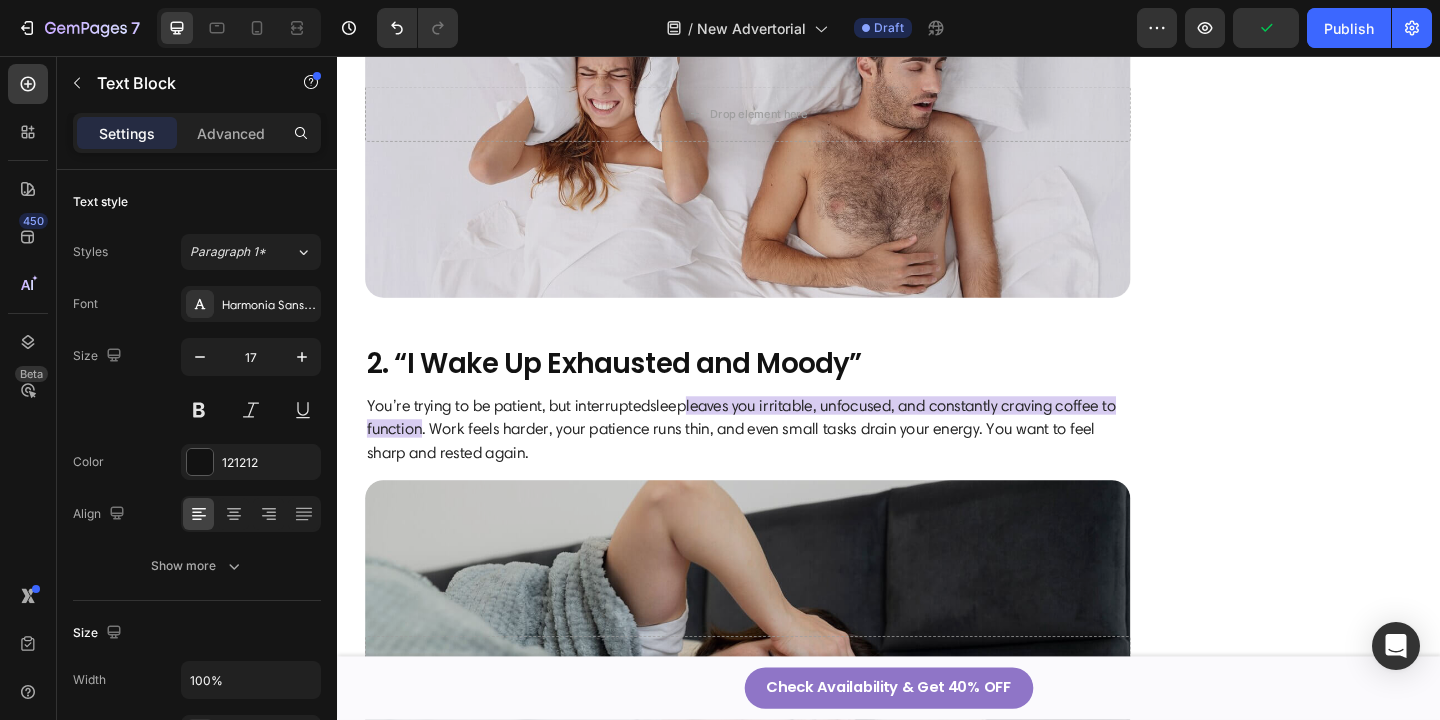 click on "Du liebst deinen Partner, aber jede Nacht zwingt dich das Schnarchen aufs Sofa oder ins Gästezimmer, nur um überhaupt etwas Schlaf zu bekommen. It  feels lonely and unfair, but the snoring is too loud to ignore . The distance grows, and instead of waking up together,  you start each day apart, tired and frustrated." at bounding box center (783, -137) 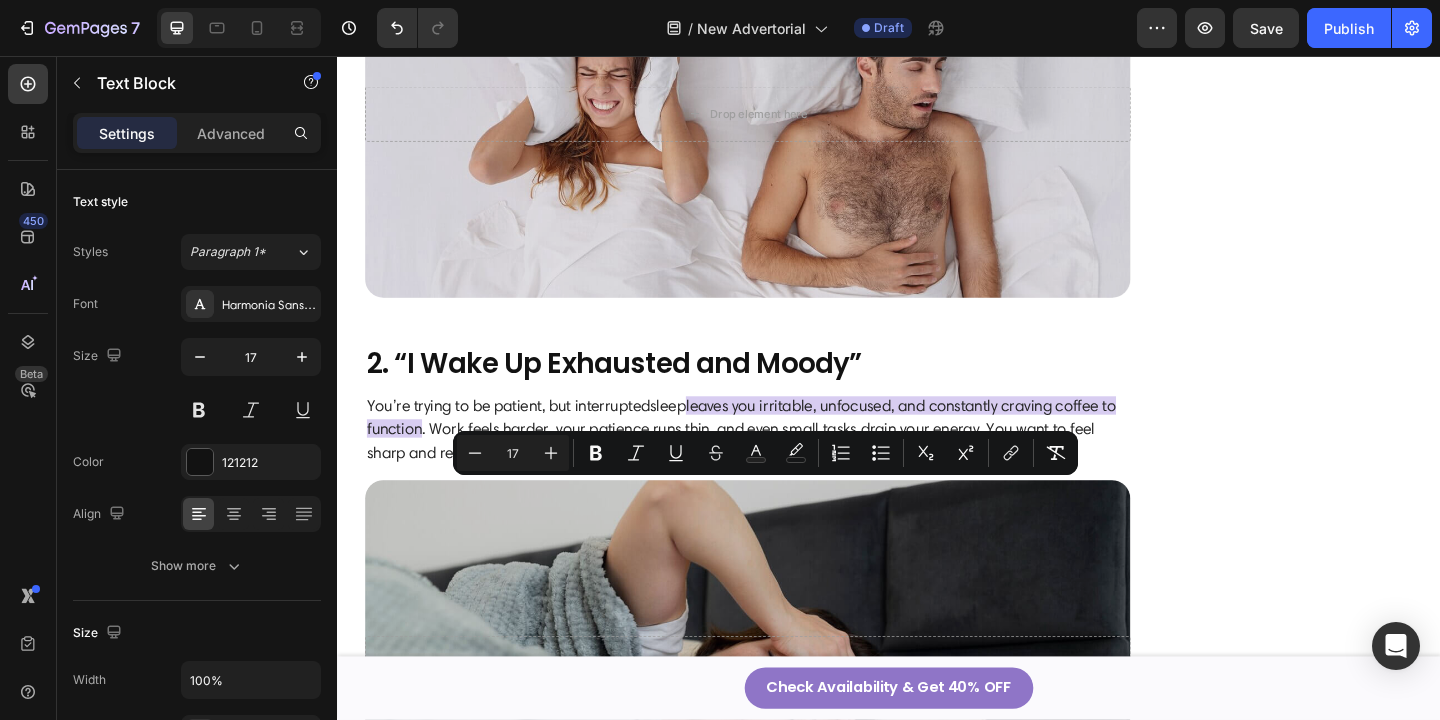 drag, startPoint x: 1135, startPoint y: 553, endPoint x: 694, endPoint y: 530, distance: 441.59937 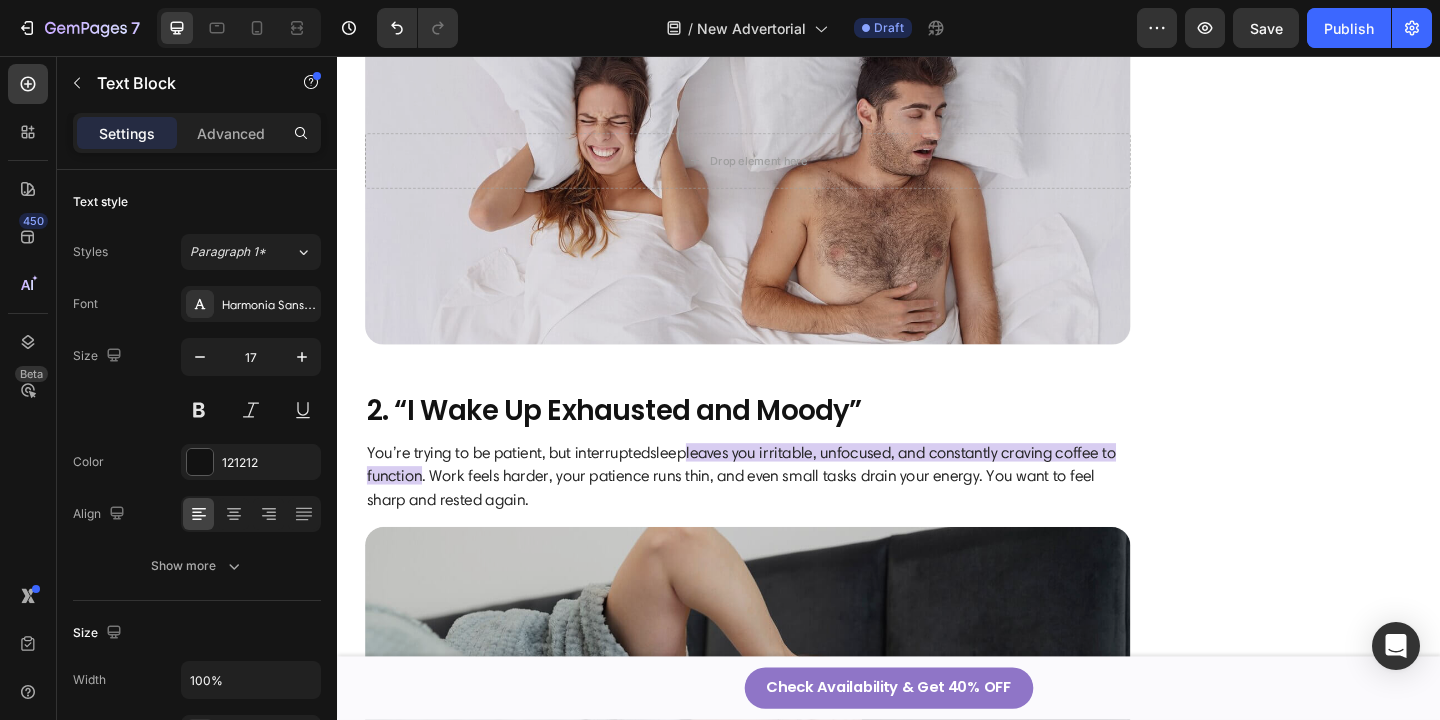 click on "Du liebst deinen Partner, aber jede Nacht zwingt dich das Schnarchen aufs Sofa oder ins Gästezimmer, nur um überhaupt etwas Schlaf zu bekommen. Es fühlt sich einsam und unfair an – aber das Schnarchen ist einfach zu laut, um es zu ignorieren. Die Distanz wächst, und statt gemeinsam aufzuwachen, beginnt jeder Tag getrennt: müde, genervt und innerlich weiter voneinander entfernt." at bounding box center [783, -111] 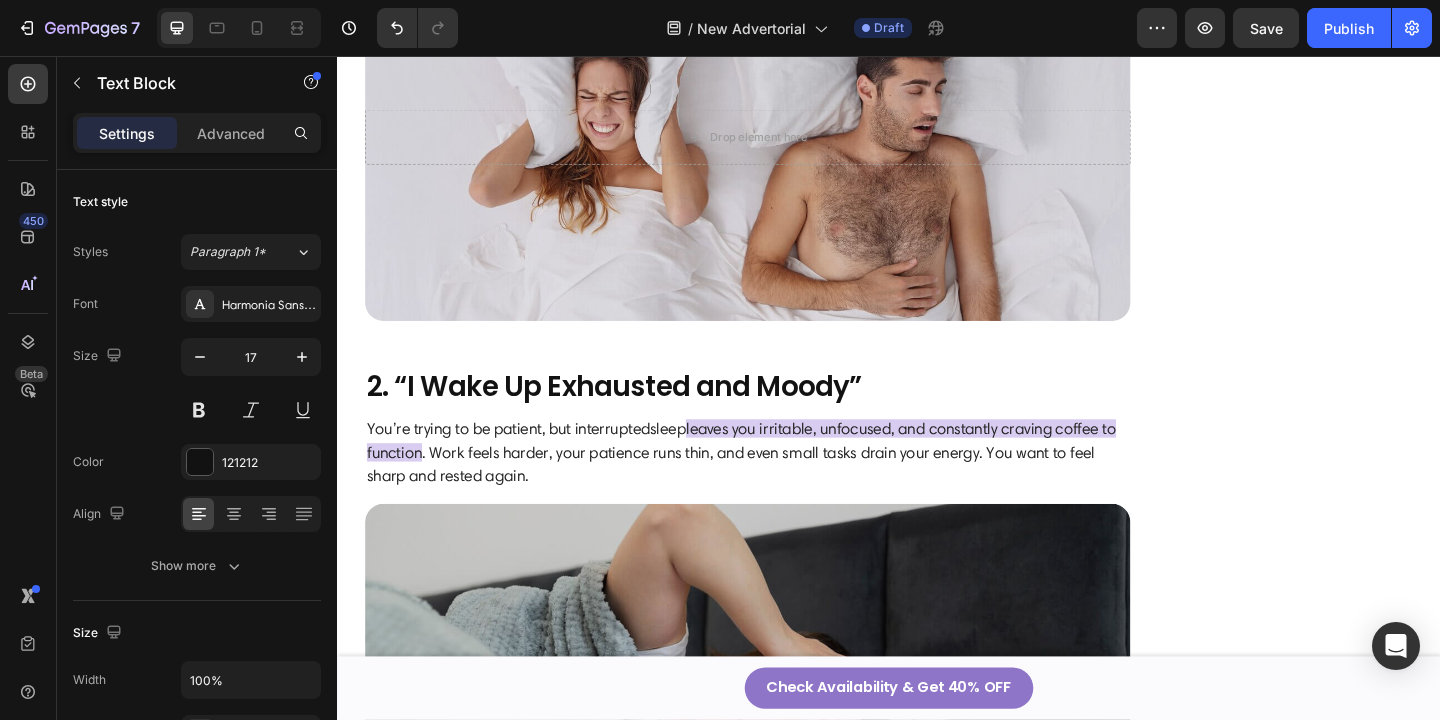 click on "Du liebst deinen Partner, aber jede Nacht zwingt dich das Schnarchen aufs Sofa oder ins Gästezimmer, nur um überhaupt etwas Schlaf zu bekommen. Es fühlt sich einsam und unfair an – aber das Schnarchen ist einfach zu laut, um es zu ignorieren. Die Distanz wächst, und statt gemeinsam aufzuwachen, beginnt jeder Tag getrennt: müde, genervt und innerlich weiter voneinander entfernt." at bounding box center [783, -124] 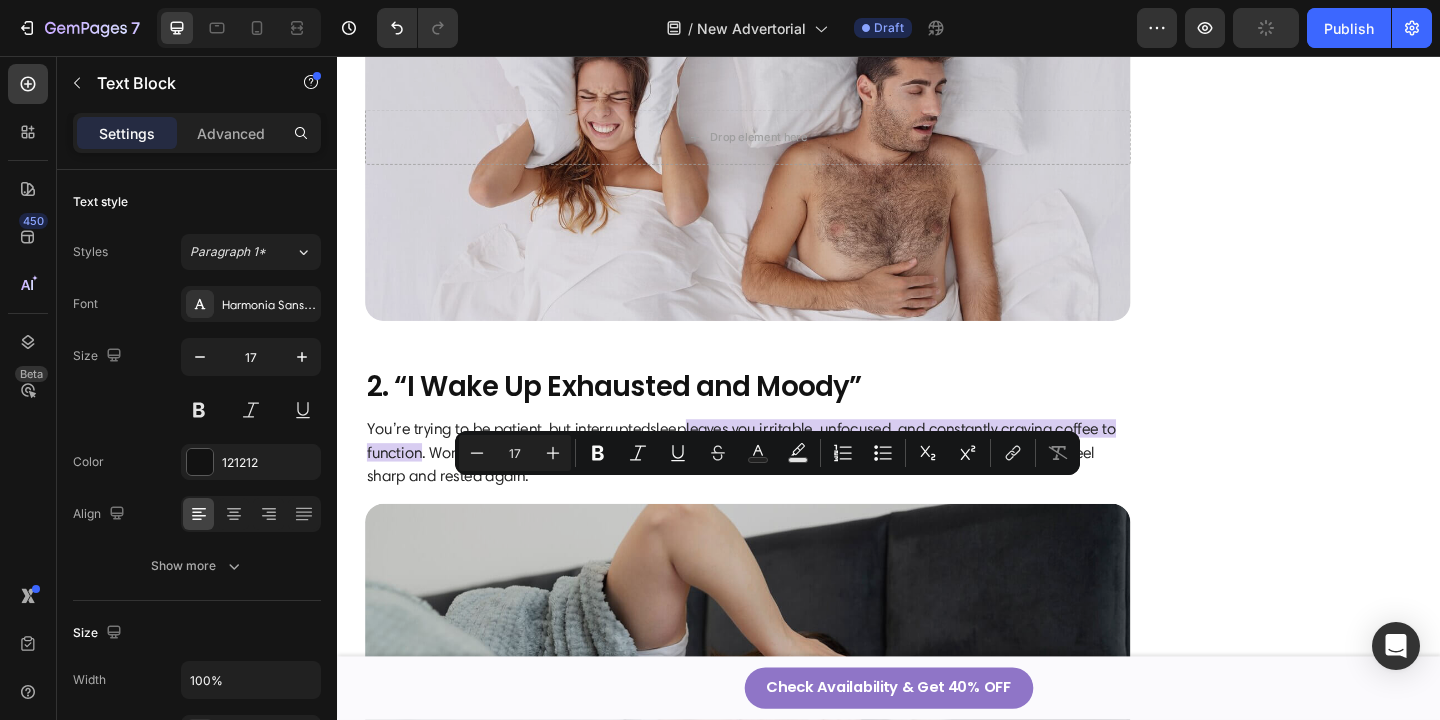 drag, startPoint x: 697, startPoint y: 530, endPoint x: 574, endPoint y: 556, distance: 125.71794 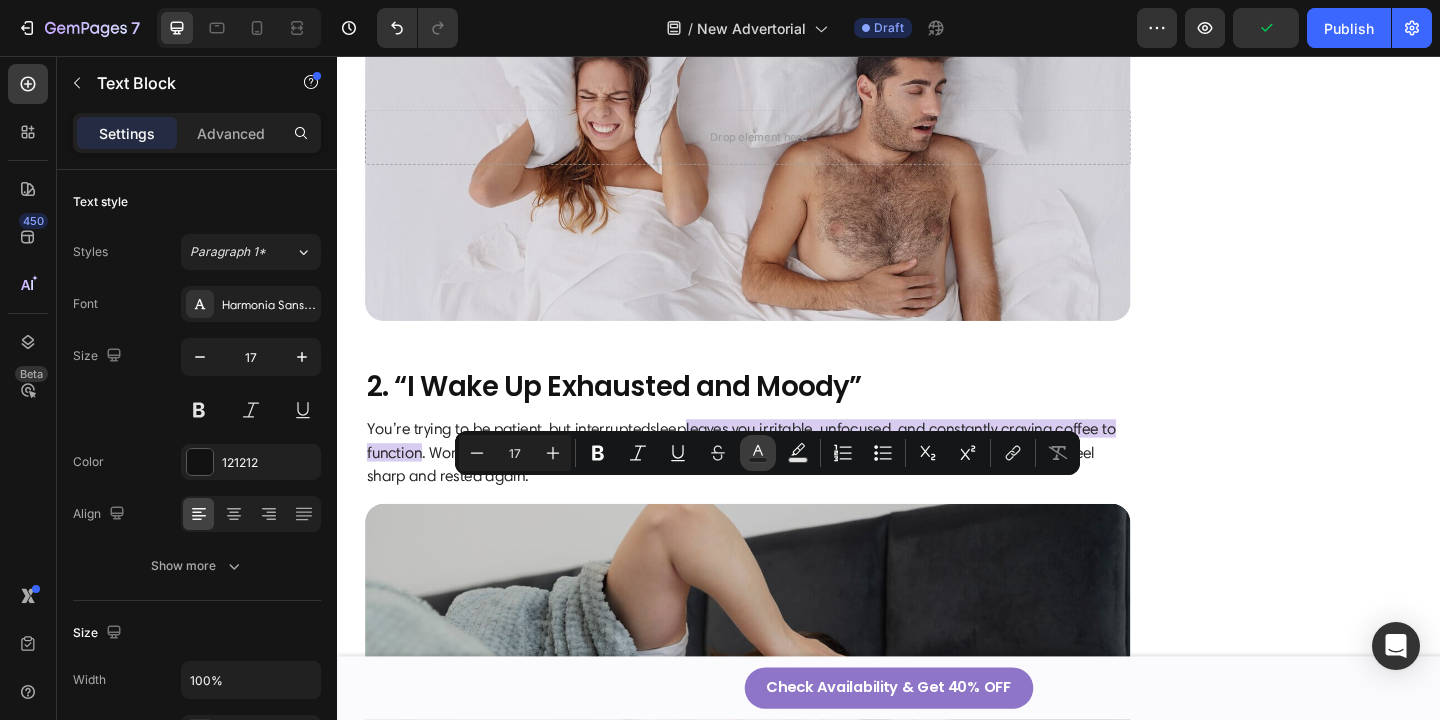 click on "Text Color" at bounding box center (758, 453) 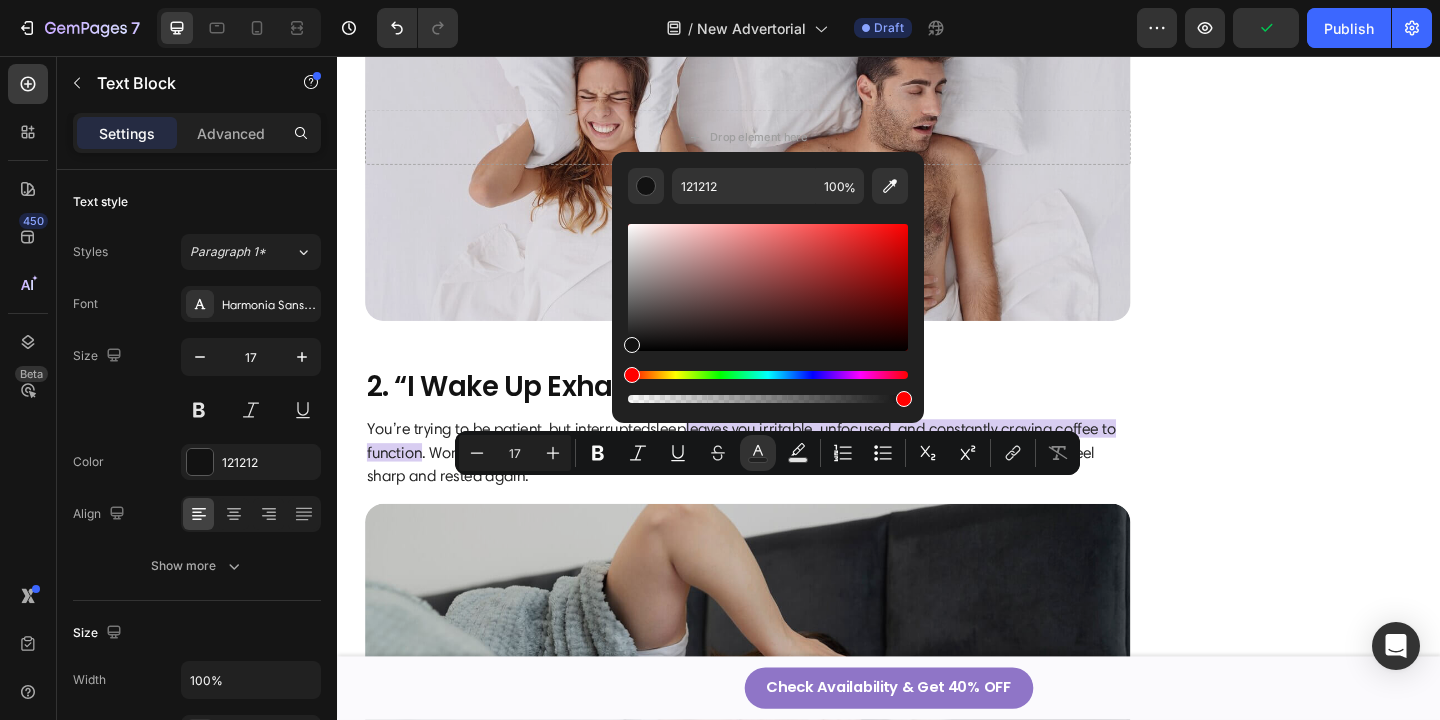 click at bounding box center (768, 287) 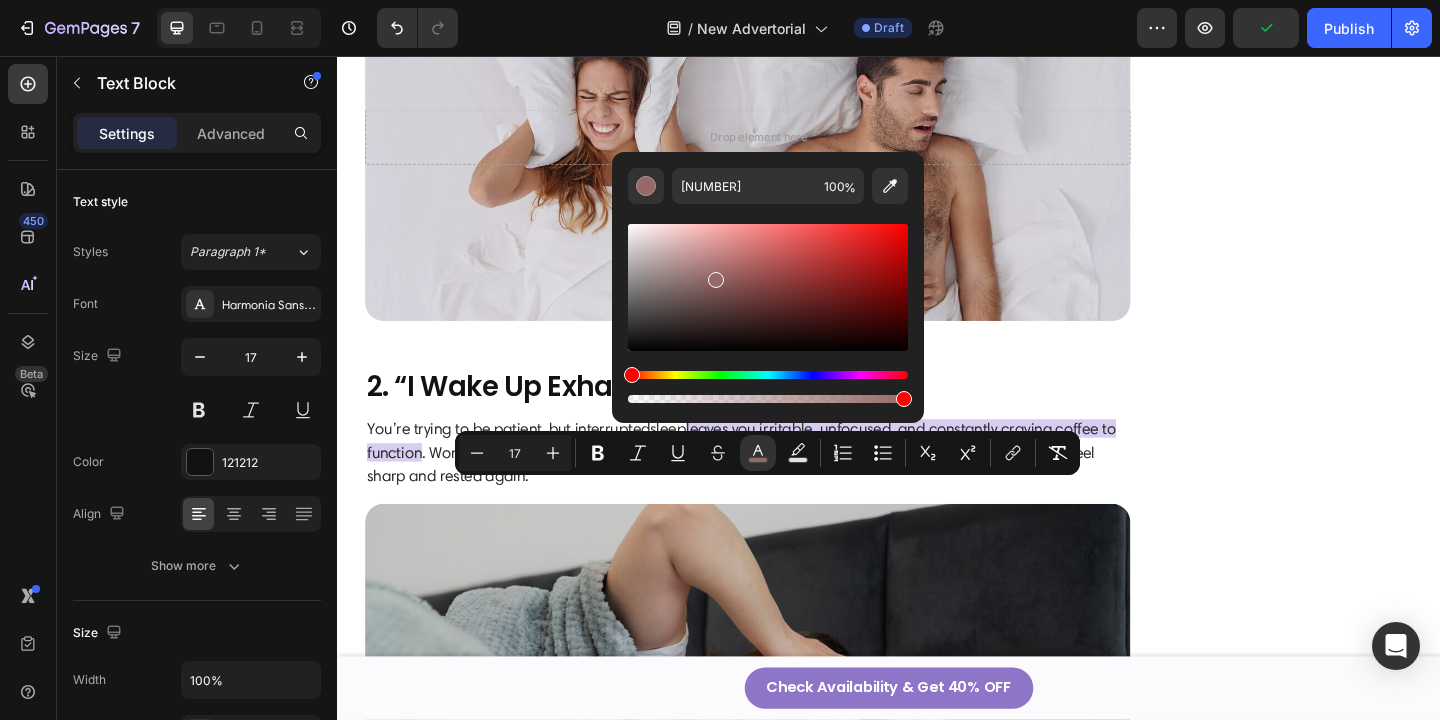 click at bounding box center [716, 280] 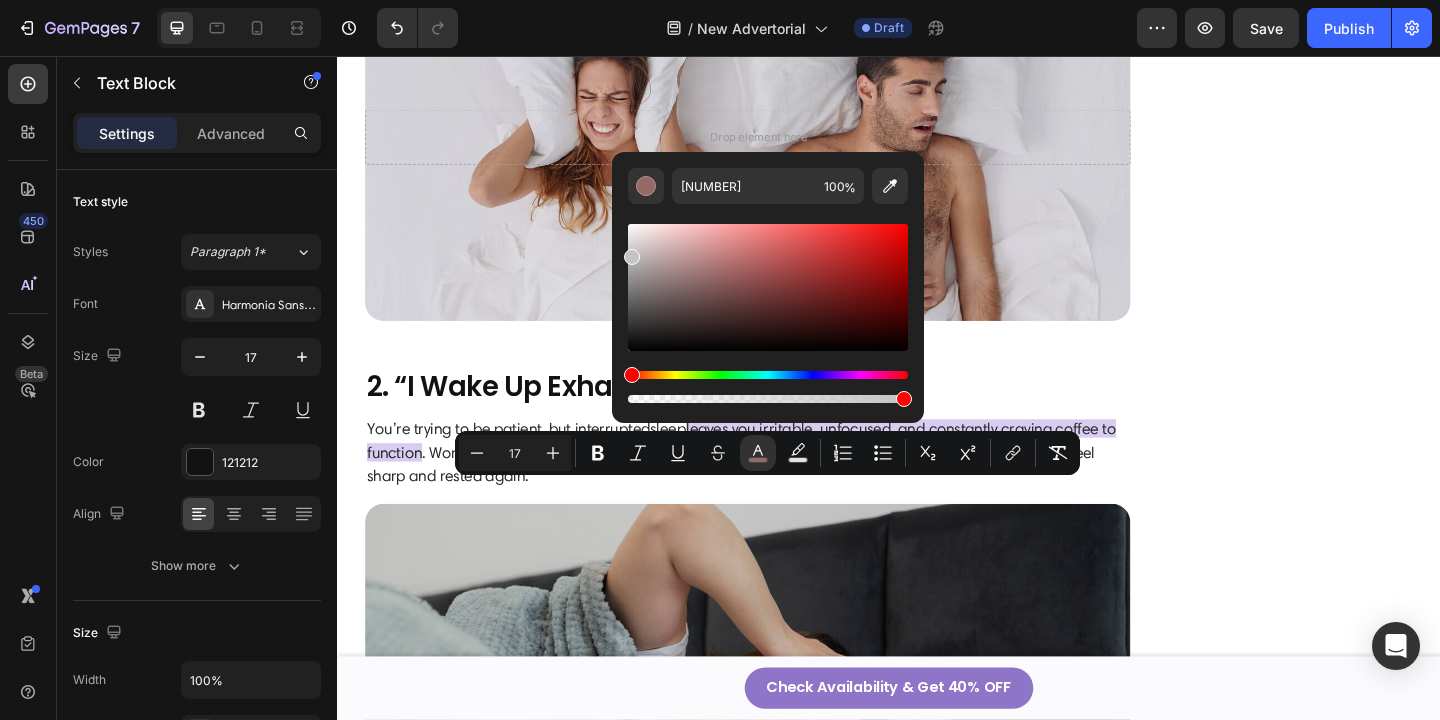 drag, startPoint x: 1049, startPoint y: 332, endPoint x: 634, endPoint y: 267, distance: 420.0595 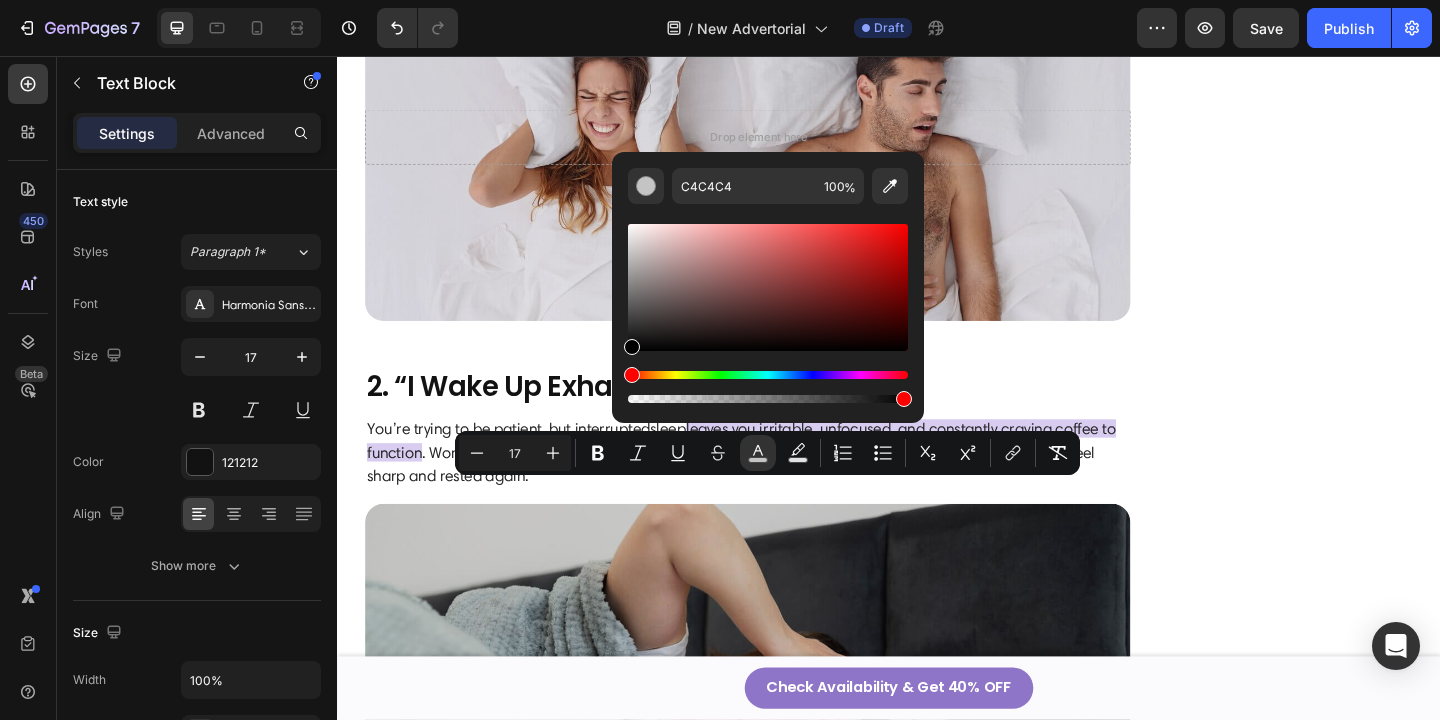 drag, startPoint x: 713, startPoint y: 274, endPoint x: 612, endPoint y: 408, distance: 167.80048 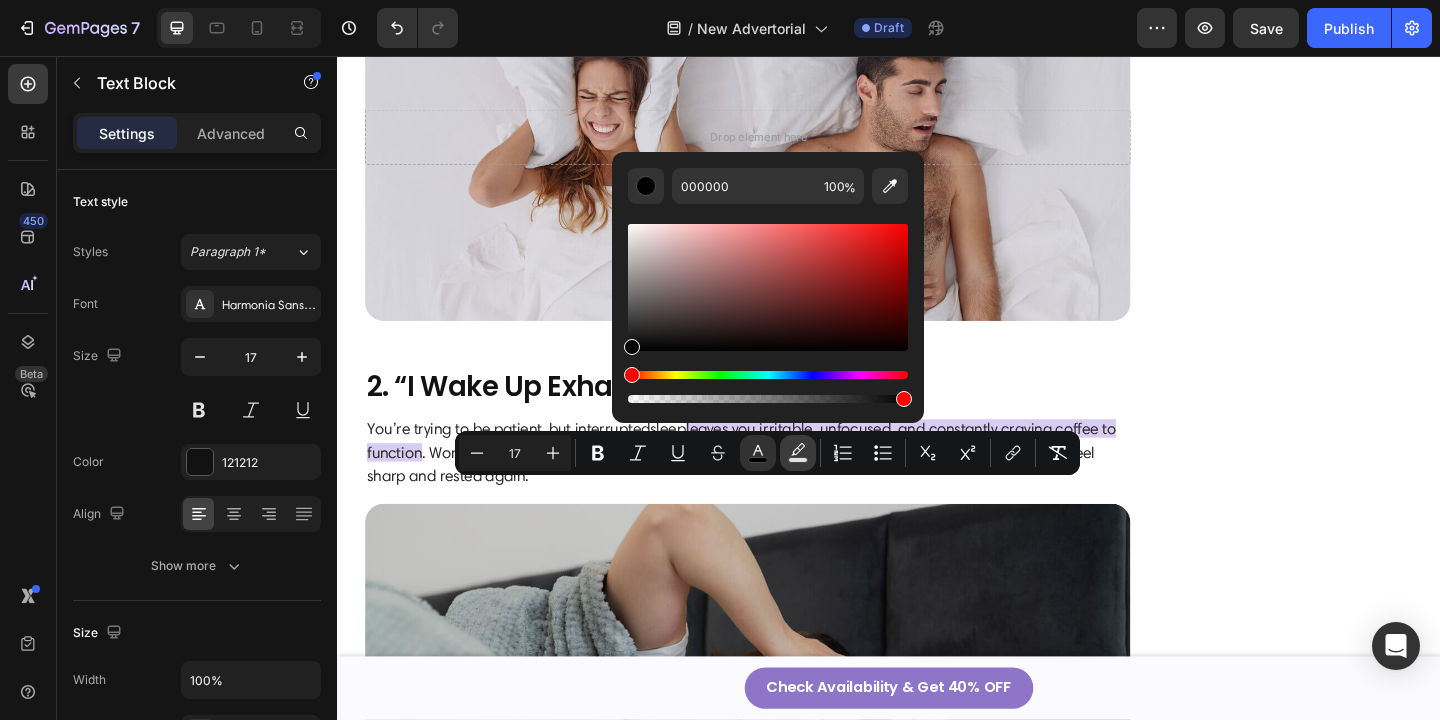 click 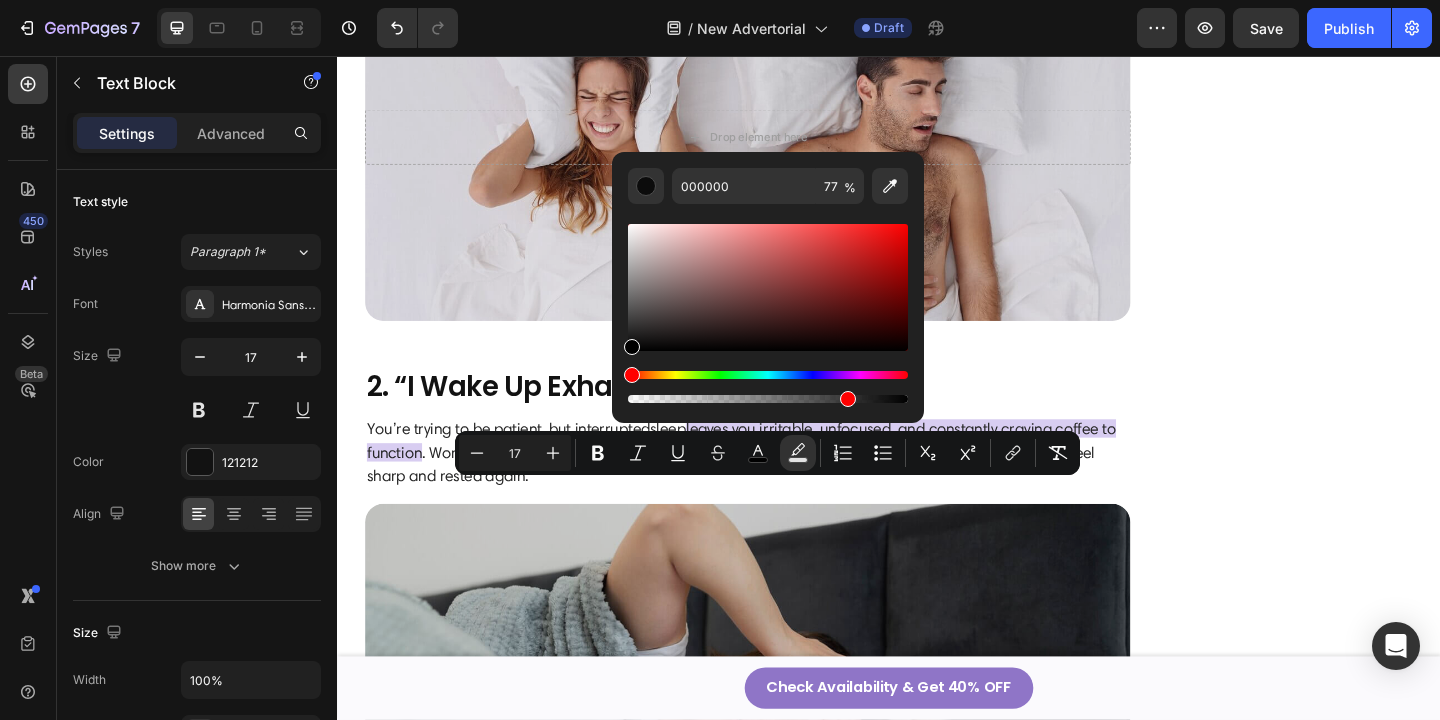 click on "Es fühlt sich einsam und unfair an und das Schnarchen ist einfach zu laut, um es zu ignorieren" at bounding box center (781, -124) 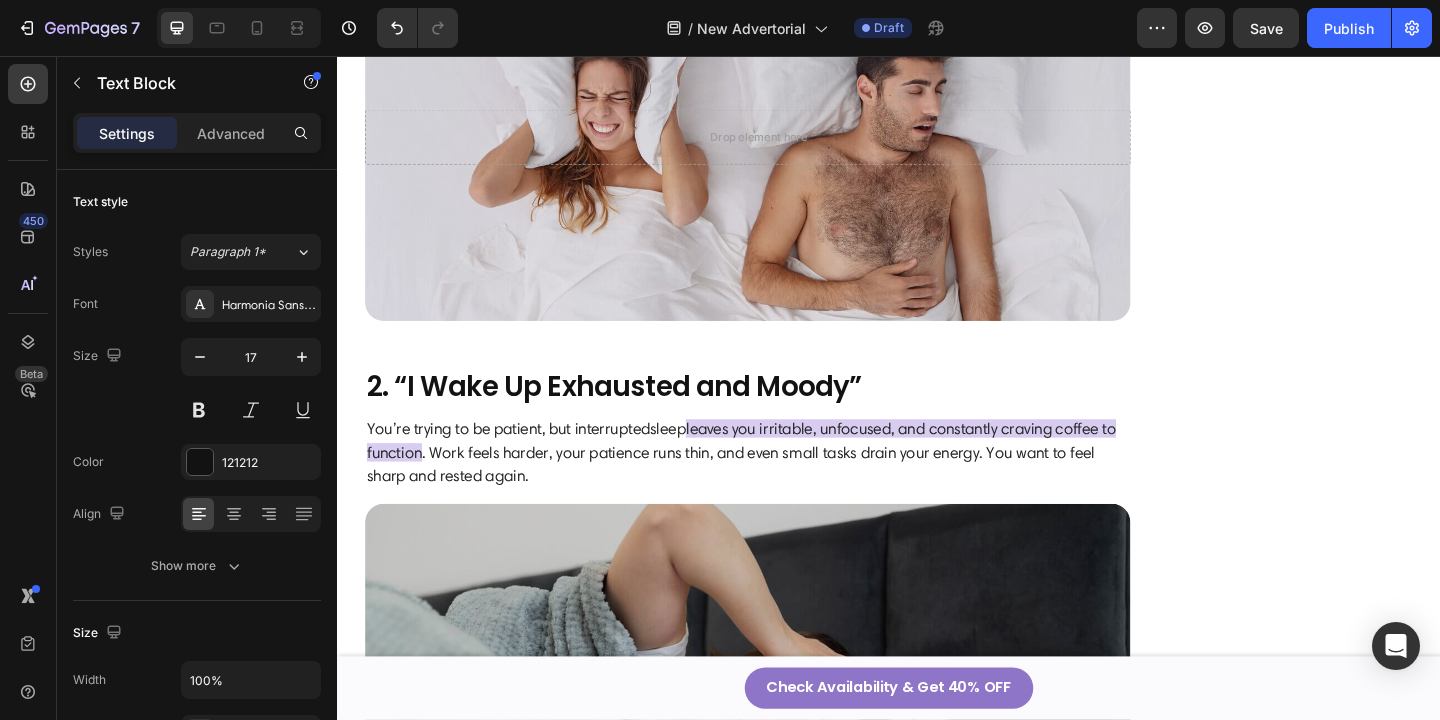 click on "Du liebst deinen Partner, aber jede Nacht zwingt dich das Schnarchen aufs Sofa oder ins Gästezimmer, nur um überhaupt etwas Schlaf zu bekommen.  Es fühlt sich einsam und unfair an und das Schnarchen ist einfach zu laut, um es zu ignorieren . Die Distanz wächst, und statt gemeinsam aufzuwachen, beginnt jeder Tag getrennt: müde, genervt und innerlich weiter voneinander entfernt." at bounding box center [783, -124] 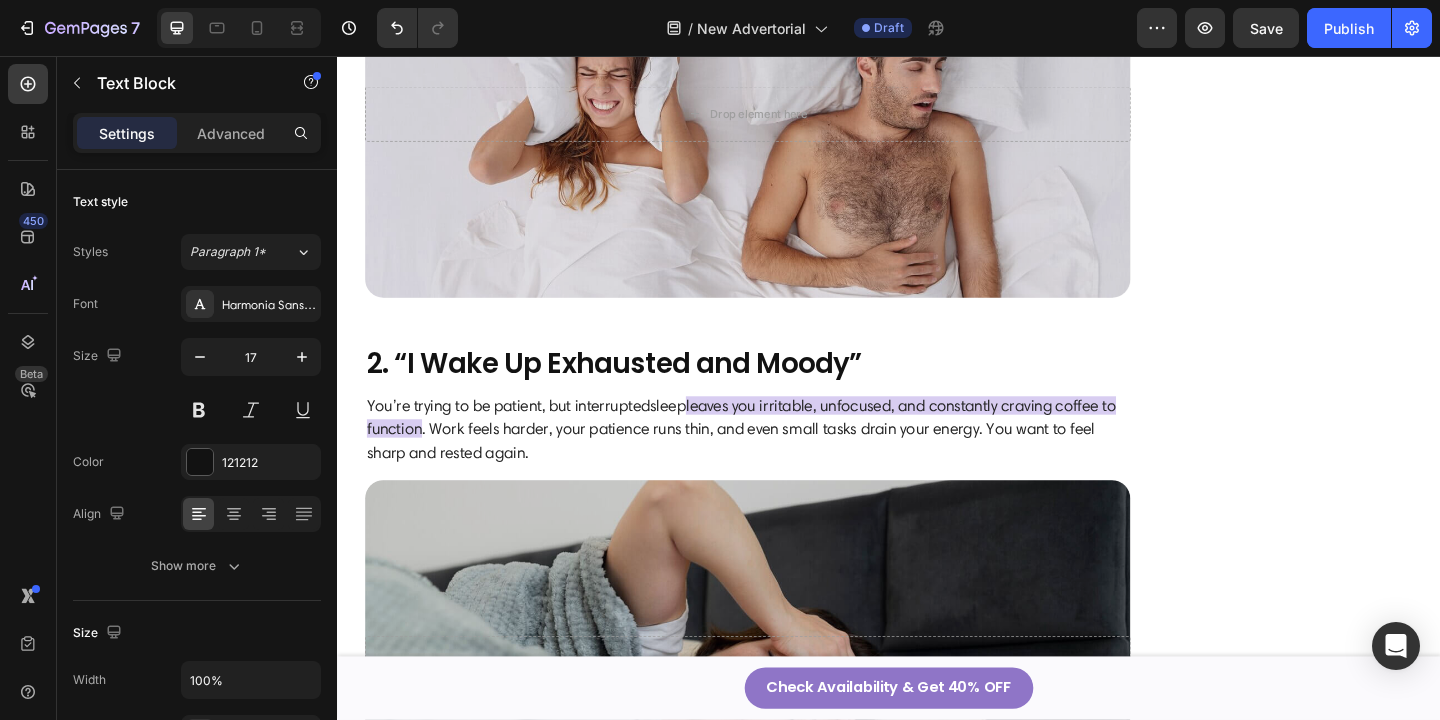 click on "Du liebst deinen Partner, aber jede Nacht zwingt dich das Schnarchen aufs Sofa oder ins Gästezimmer, nur um überhaupt etwas Schlaf zu bekommen. It  feels lonely and unfair, but the snoring is too loud to ignore . The distance grows, and instead of waking up together,  you start each day apart, tired and frustrated." at bounding box center (783, -137) 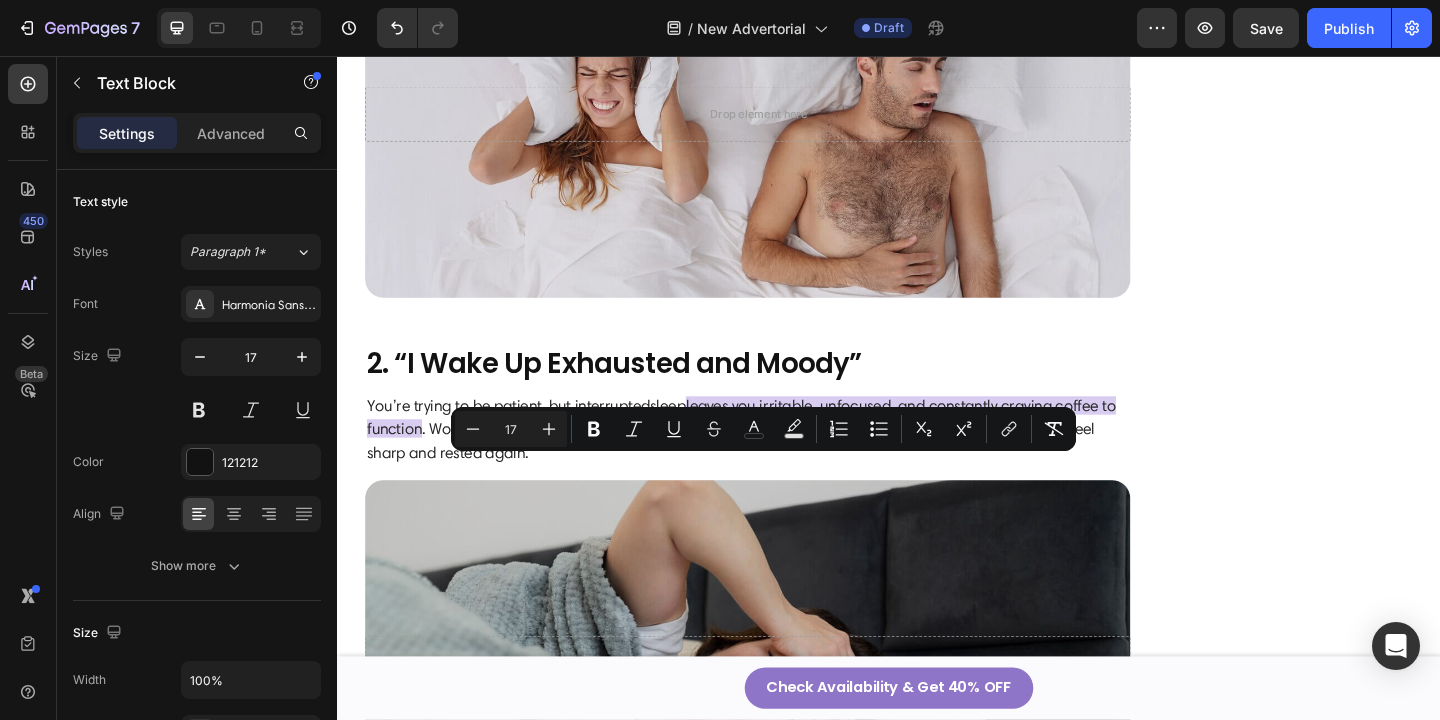 click on "Du liebst deinen Partner, aber jede Nacht zwingt dich das Schnarchen aufs Sofa oder ins Gästezimmer, nur um überhaupt etwas Schlaf zu bekommen. It  feels lonely and unfair, but the snoring is too loud to ignore . The distance grows, and instead of waking up together,  you start each day apart, tired and frustrated." at bounding box center [783, -137] 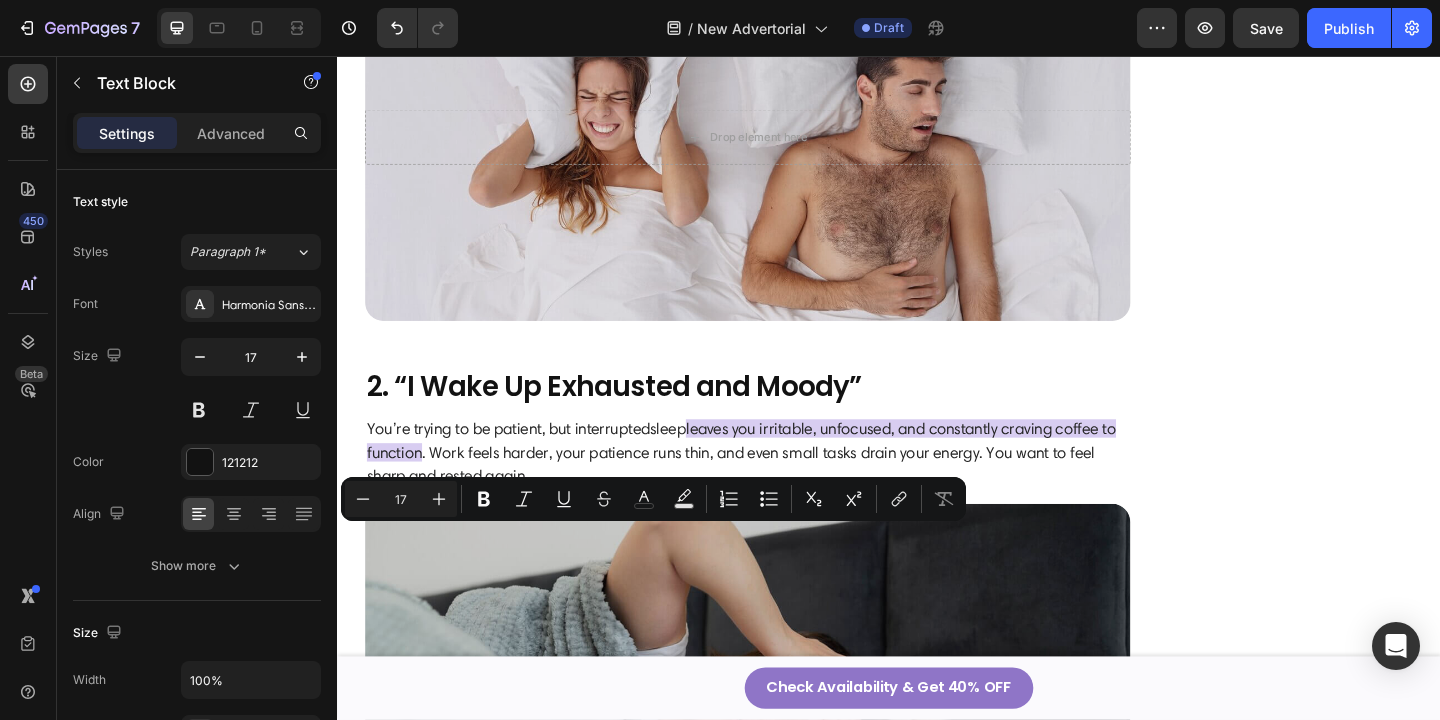 drag, startPoint x: 922, startPoint y: 574, endPoint x: 446, endPoint y: 578, distance: 476.0168 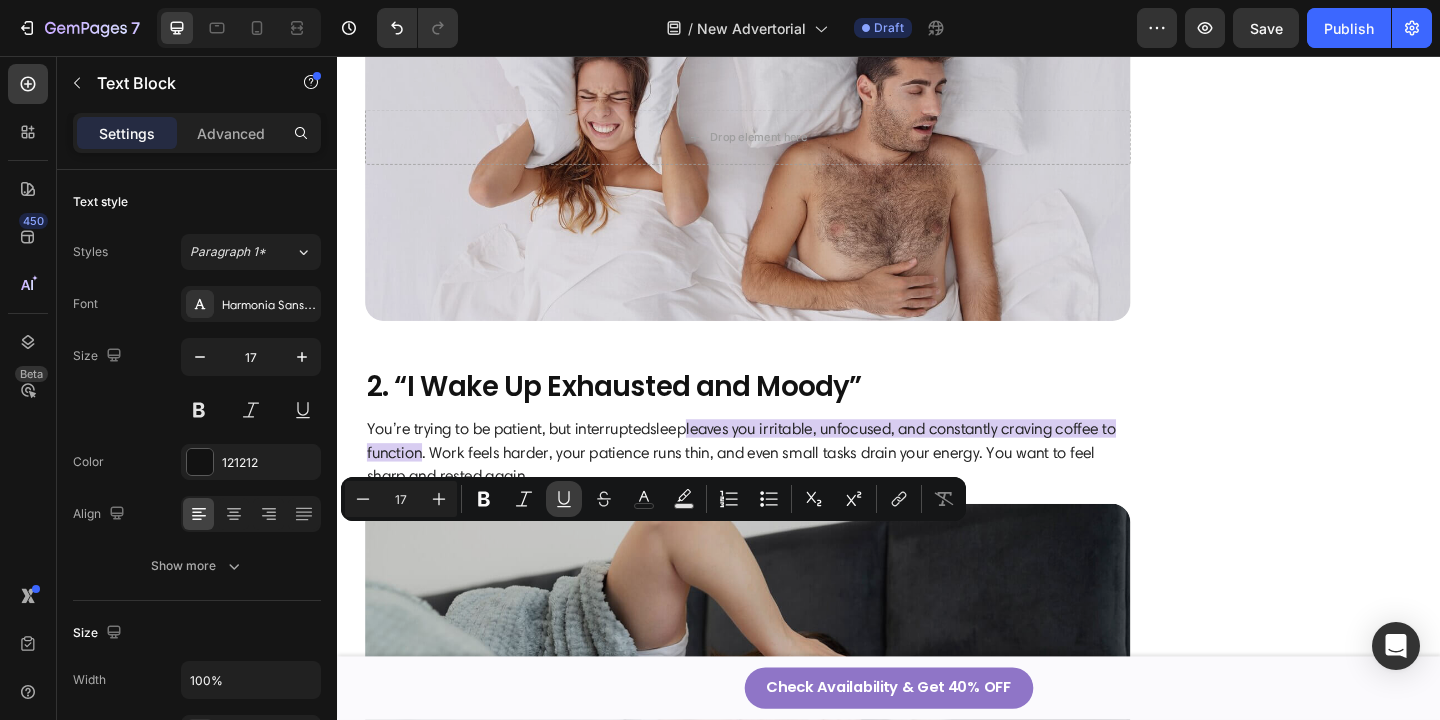 click 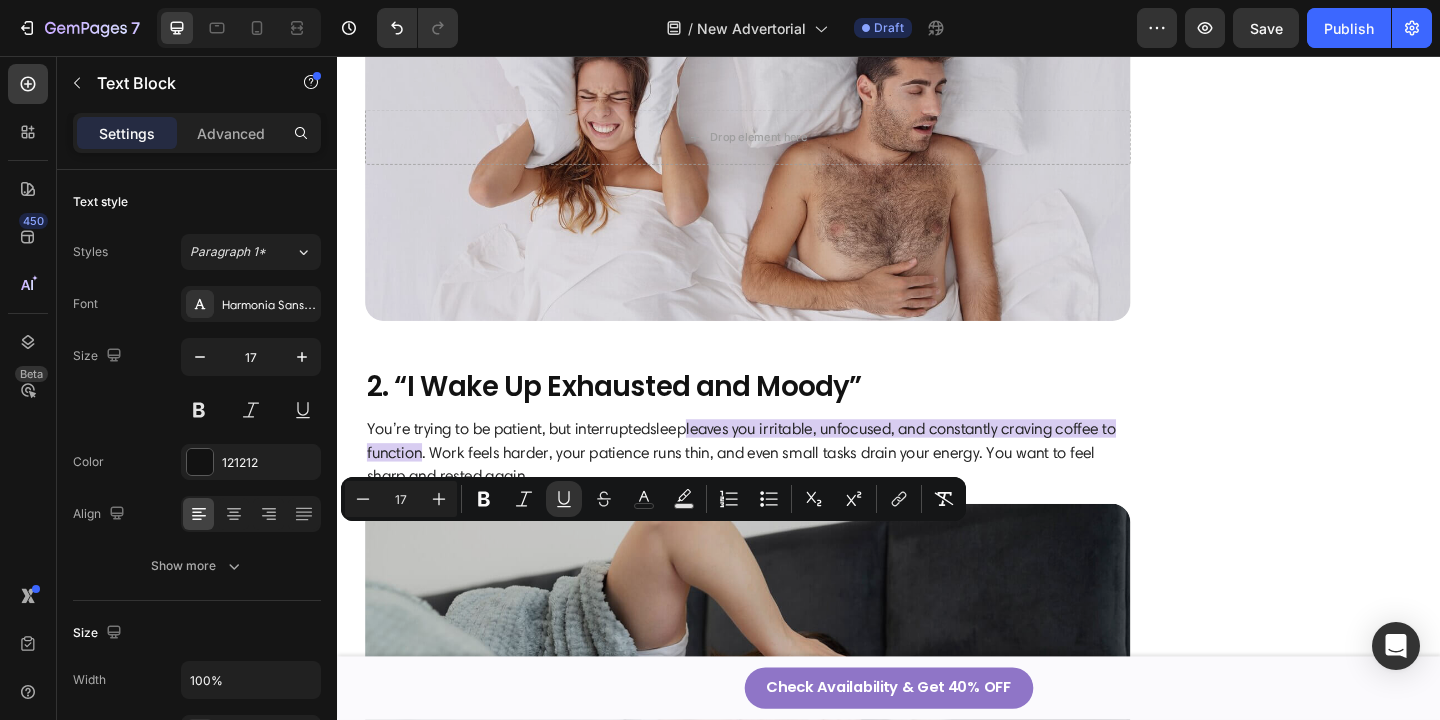 click on "Du liebst deinen Partner, aber jede Nacht zwingt dich das Schnarchen aufs Sofa oder ins Gästezimmer, nur um überhaupt etwas Schlaf zu bekommen.  Es fühlt sich einsam und unfair an und das Schnarchen ist einfach zu laut, um es zu ignorieren . Die Distanz wächst, und statt gemeinsam aufzuwachen, beginnt jeder Tag getrennt:  müde, genervt und innerlich weiter voneinander entfernt." at bounding box center [783, -124] 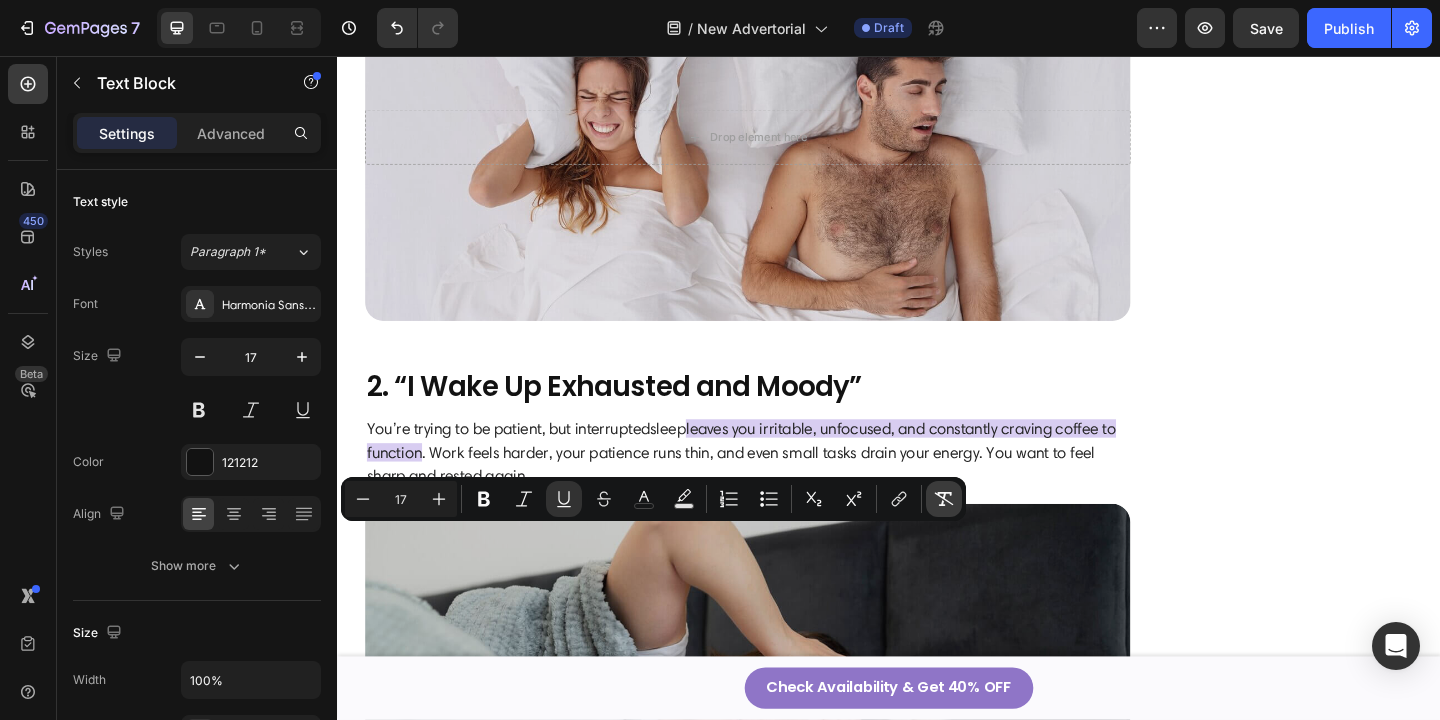 click 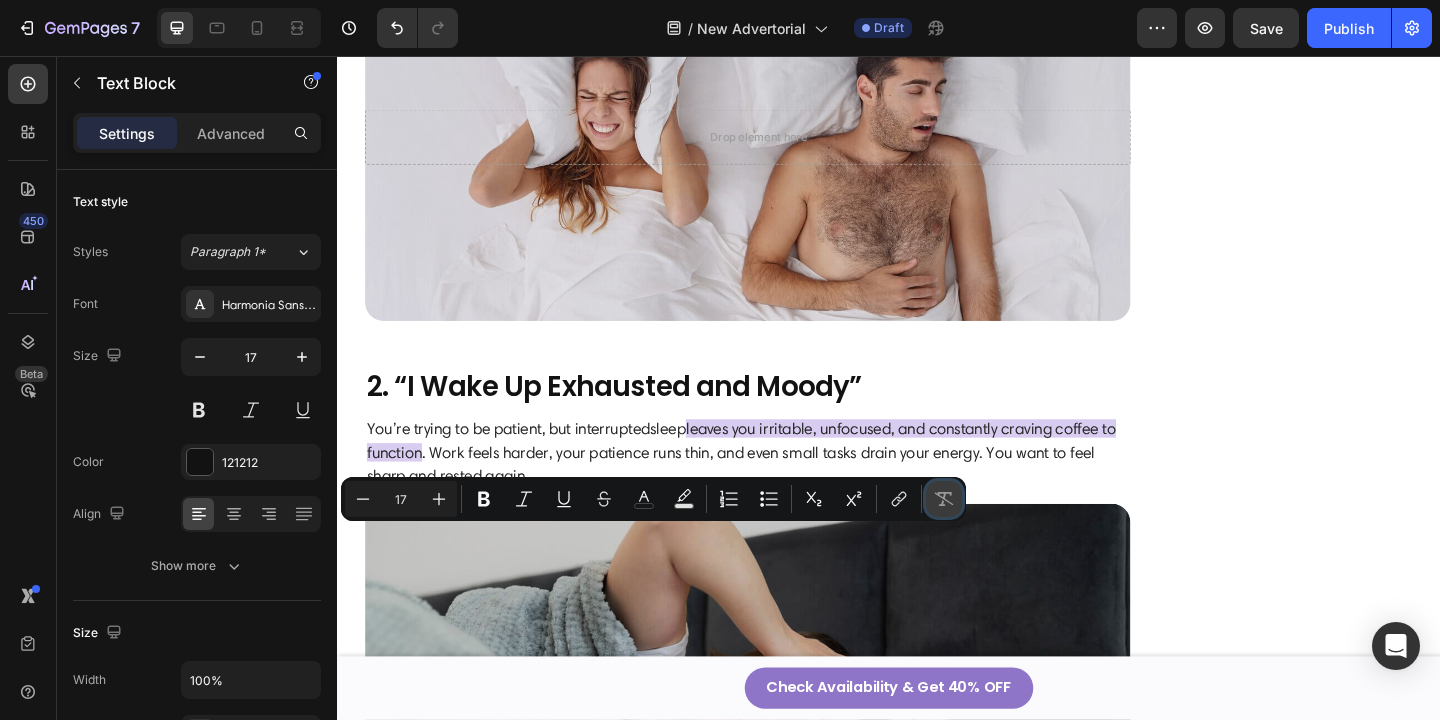 click 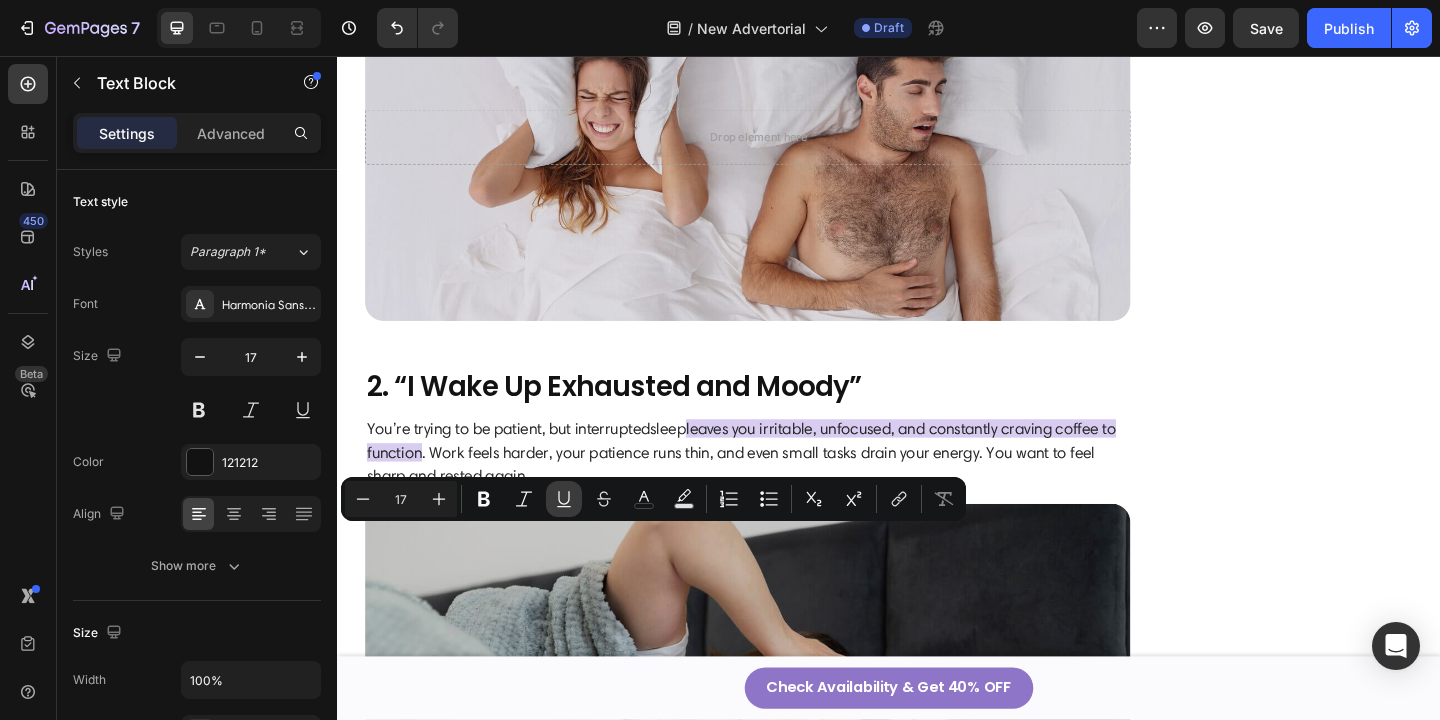 click 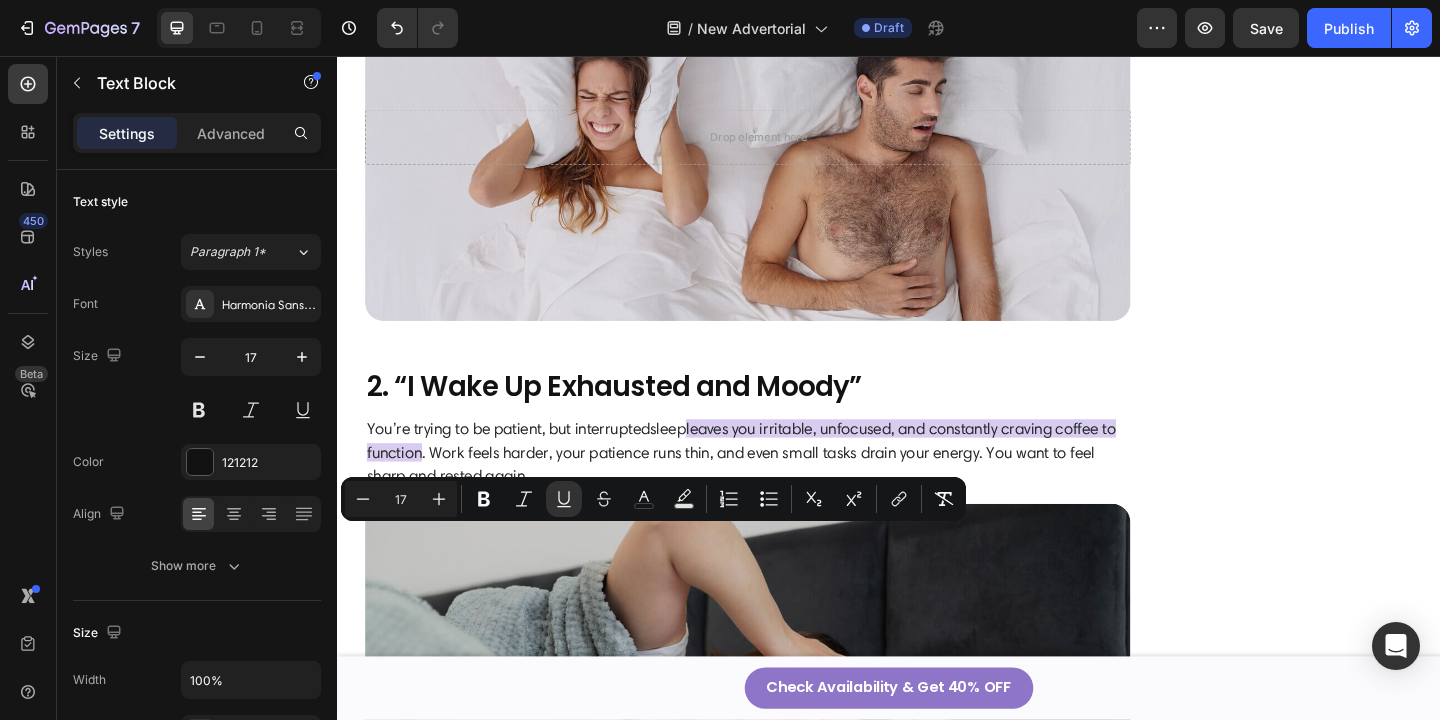 click on "Du liebst deinen Partner, aber jede Nacht zwingt dich das Schnarchen aufs Sofa oder ins Gästezimmer, nur um überhaupt etwas Schlaf zu bekommen.  Es fühlt sich einsam und unfair an und das Schnarchen ist einfach zu laut, um es zu ignorieren . Die Distanz wächst, und statt gemeinsam aufzuwachen, beginnt jeder Tag getrennt:  müde, genervt und innerlich weiter voneinander entfernt." at bounding box center (783, -124) 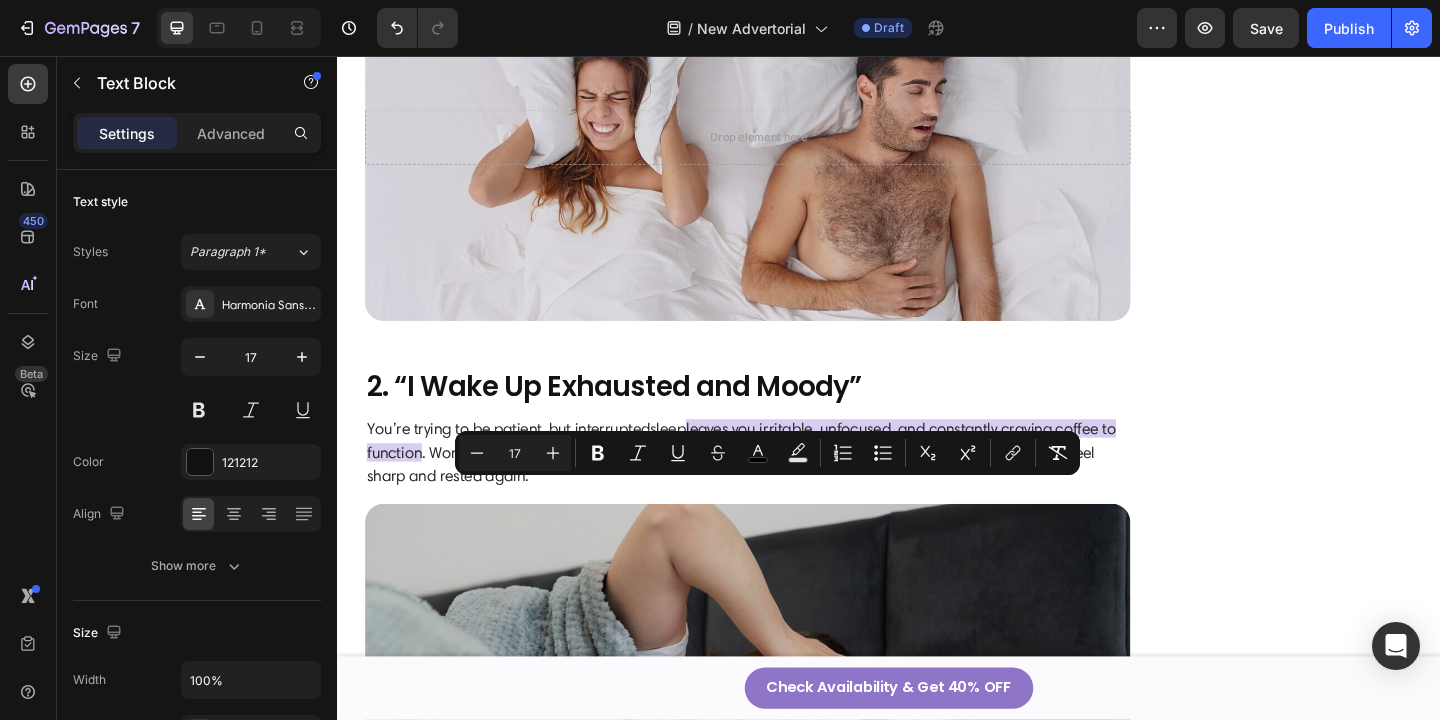 drag, startPoint x: 580, startPoint y: 557, endPoint x: 698, endPoint y: 534, distance: 120.22063 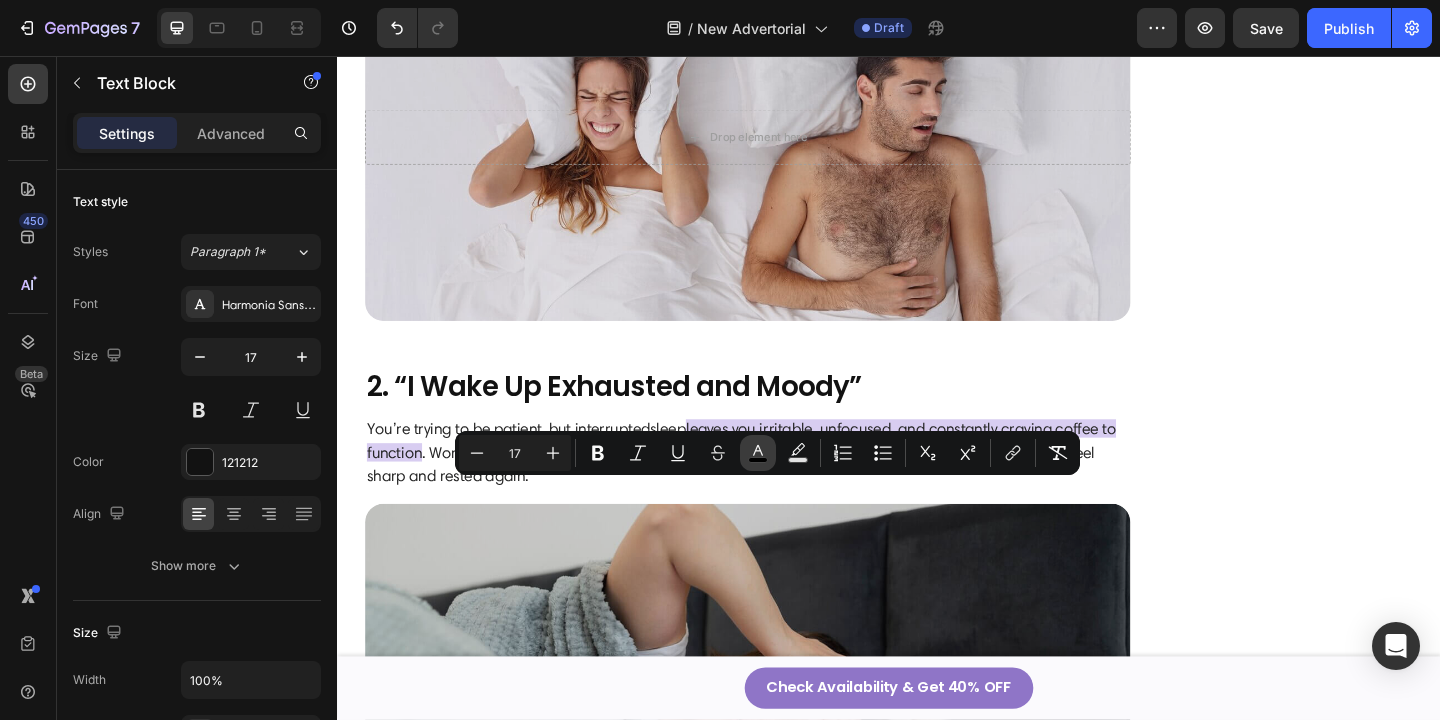 click 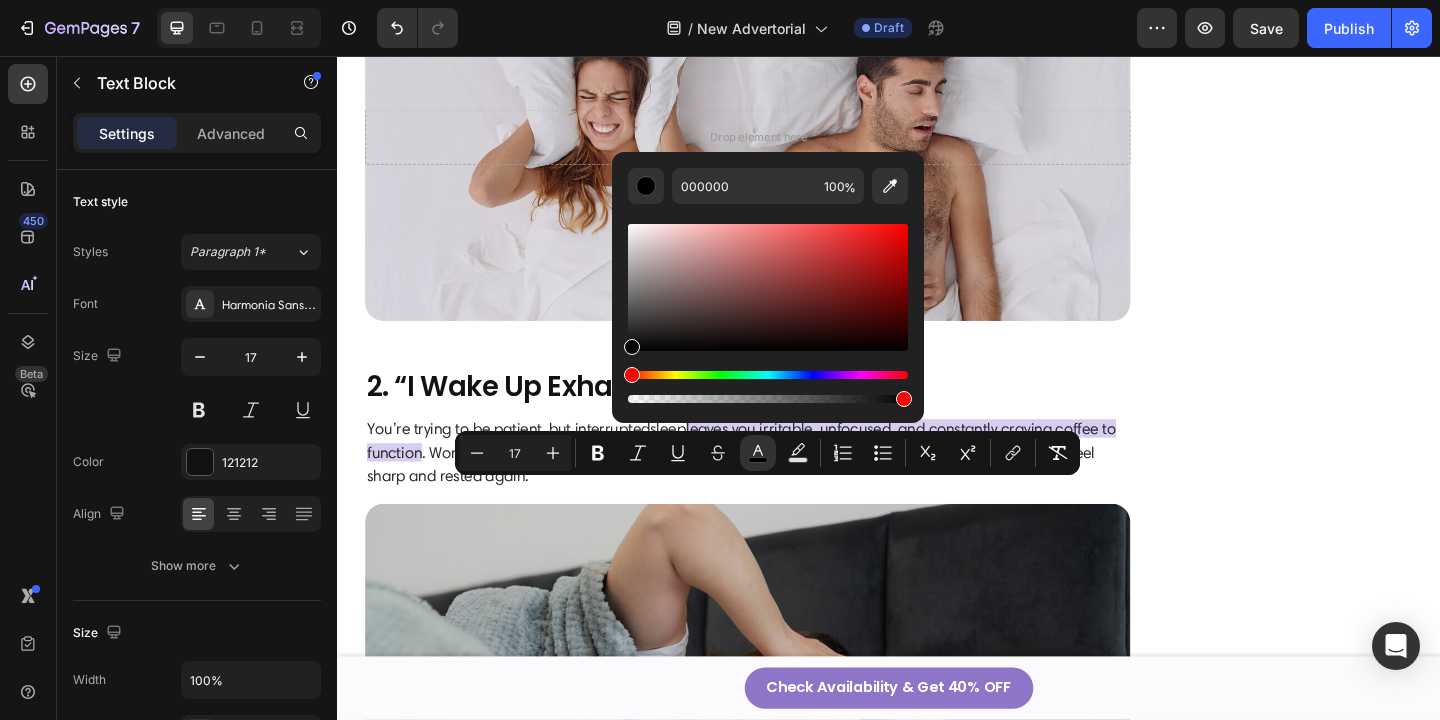 click on "Schnarchen ist nicht nur Lärm. Es ist der Grund, warum Paare getrennt schlafen, warum du mit Kopfschmerzen aufwachst – und warum sich deine Tage wie im Nebel anfühlen: gereizt, erschöpft, genervt. Die Folgen schleichen sich still und leise ein – Nacht für Nacht. Zurück bleibt  Müdigkeit, Frust und das Gefühl, sich selbst und den anderen zu verlieren . Alles, was du willst, ist endlich wieder echter, tiefer Schlaf – ohne Abstand, ohne Kompromisse." at bounding box center [783, -325] 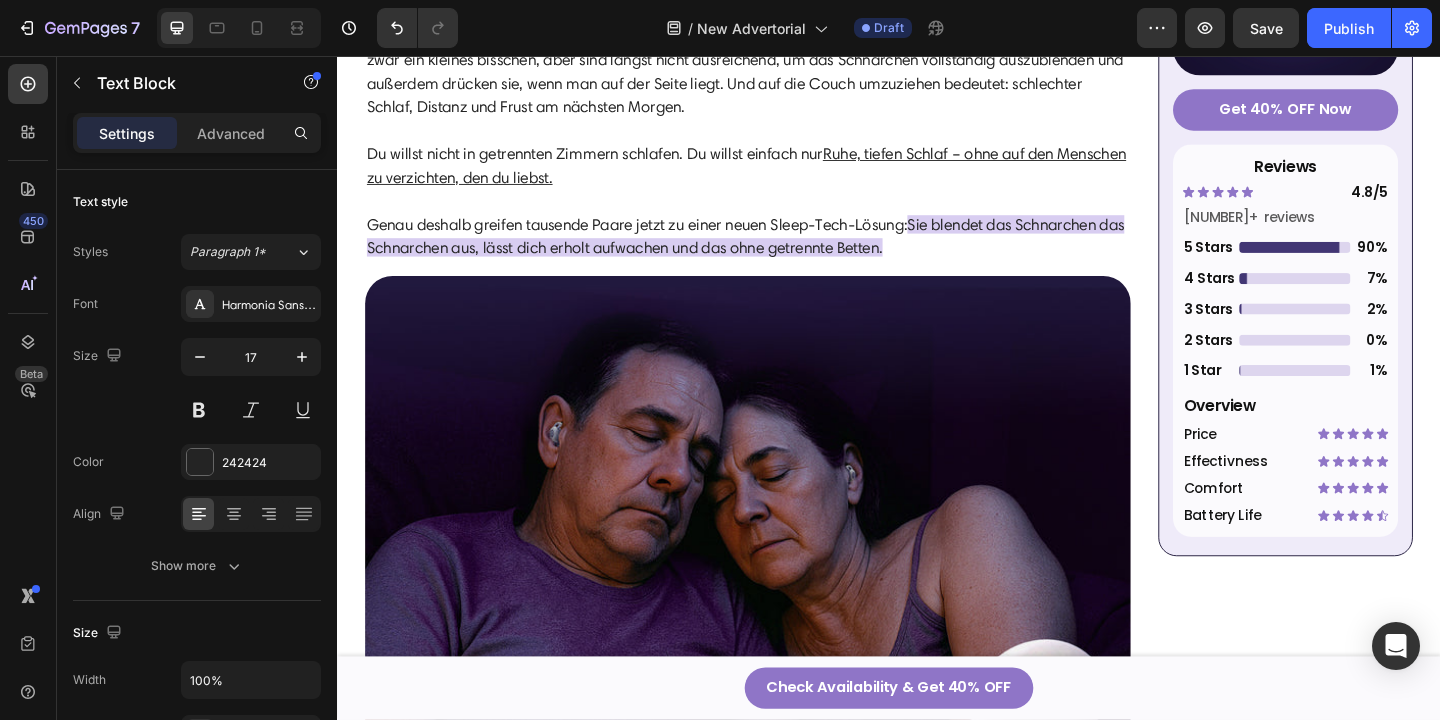scroll, scrollTop: 548, scrollLeft: 0, axis: vertical 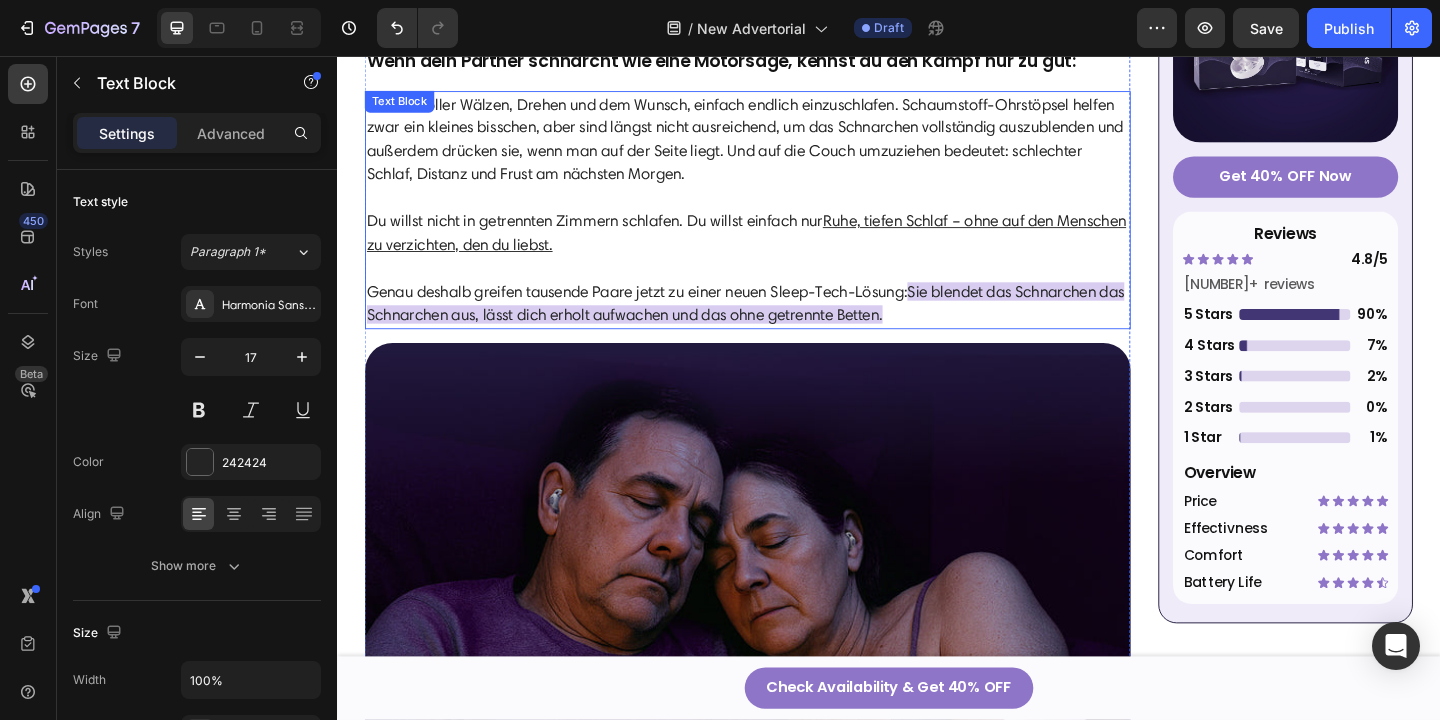 click on "Sie blendet das Schnarchen das Schnarchen aus, lässt dich erholt aufwachen und das ohne getrennte Betten." at bounding box center (781, 325) 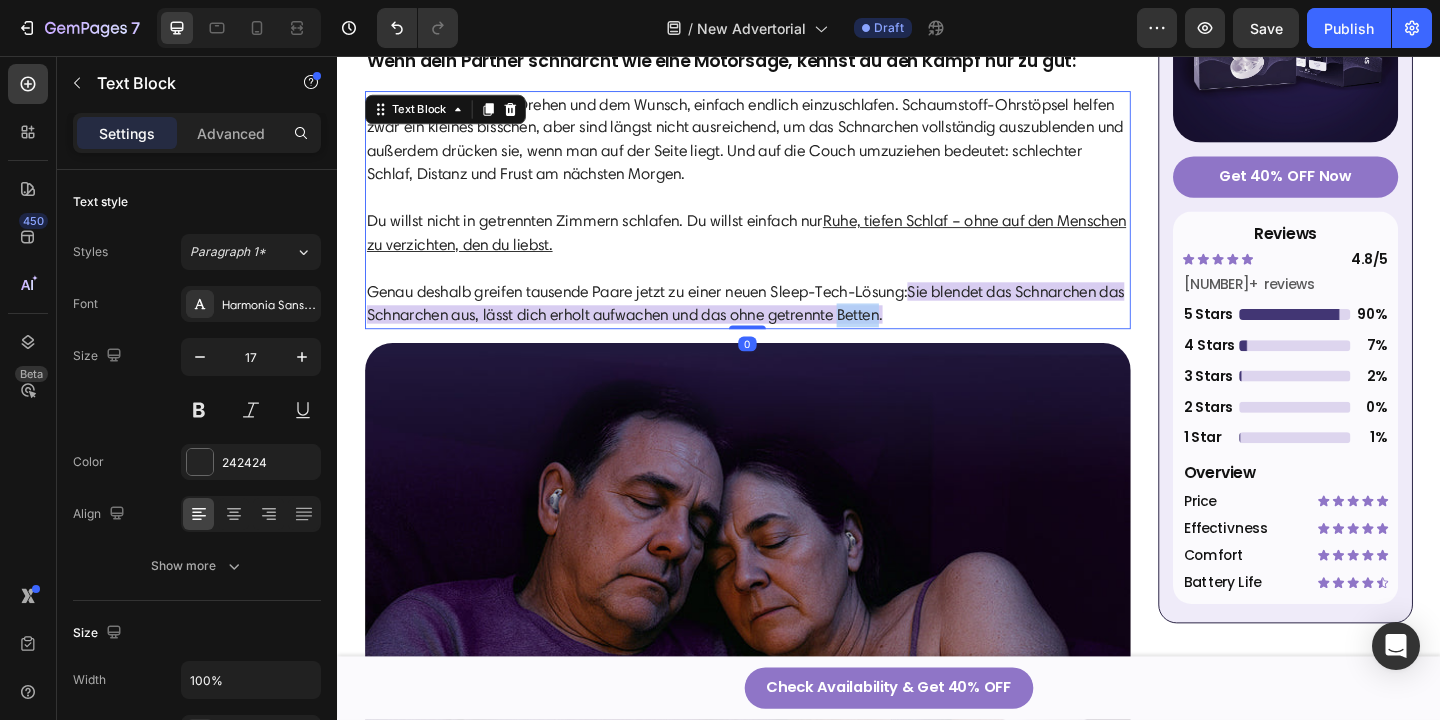 click on "Sie blendet das Schnarchen das Schnarchen aus, lässt dich erholt aufwachen und das ohne getrennte Betten." at bounding box center [781, 325] 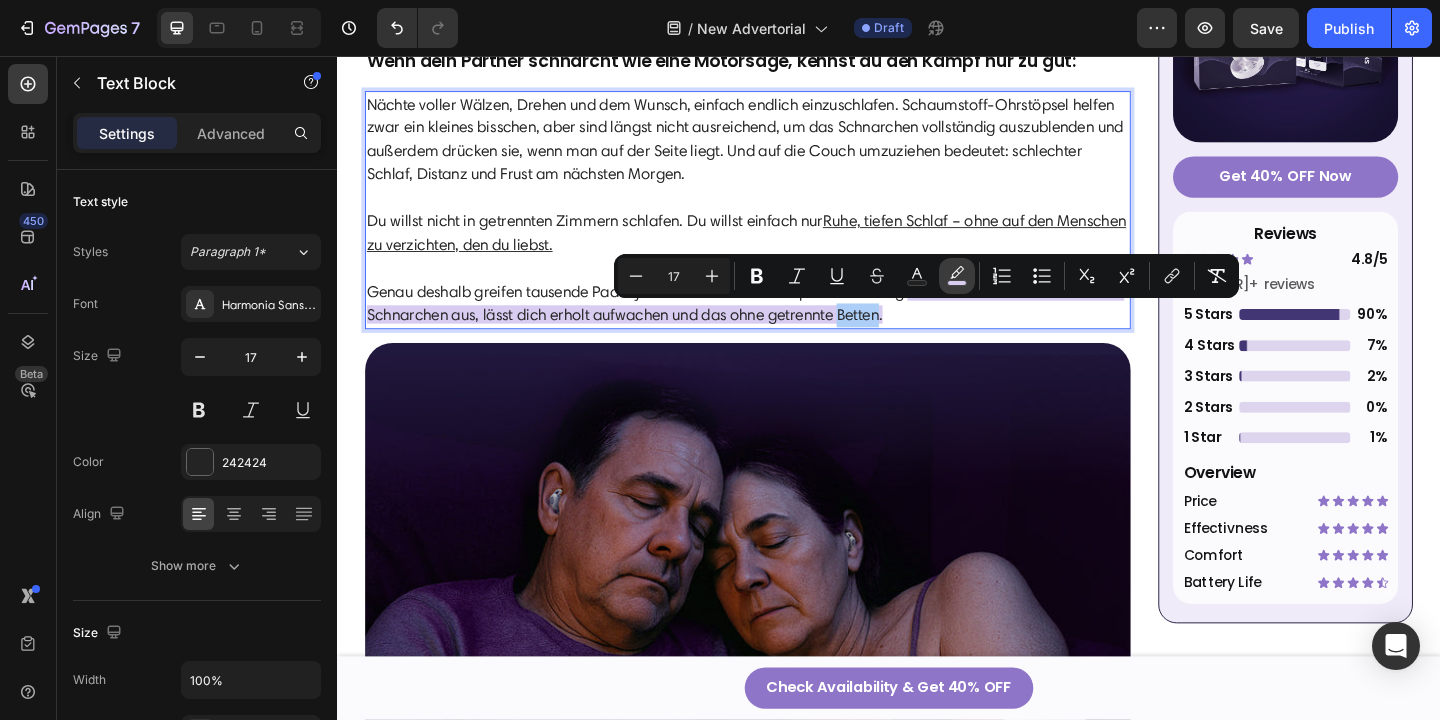 click 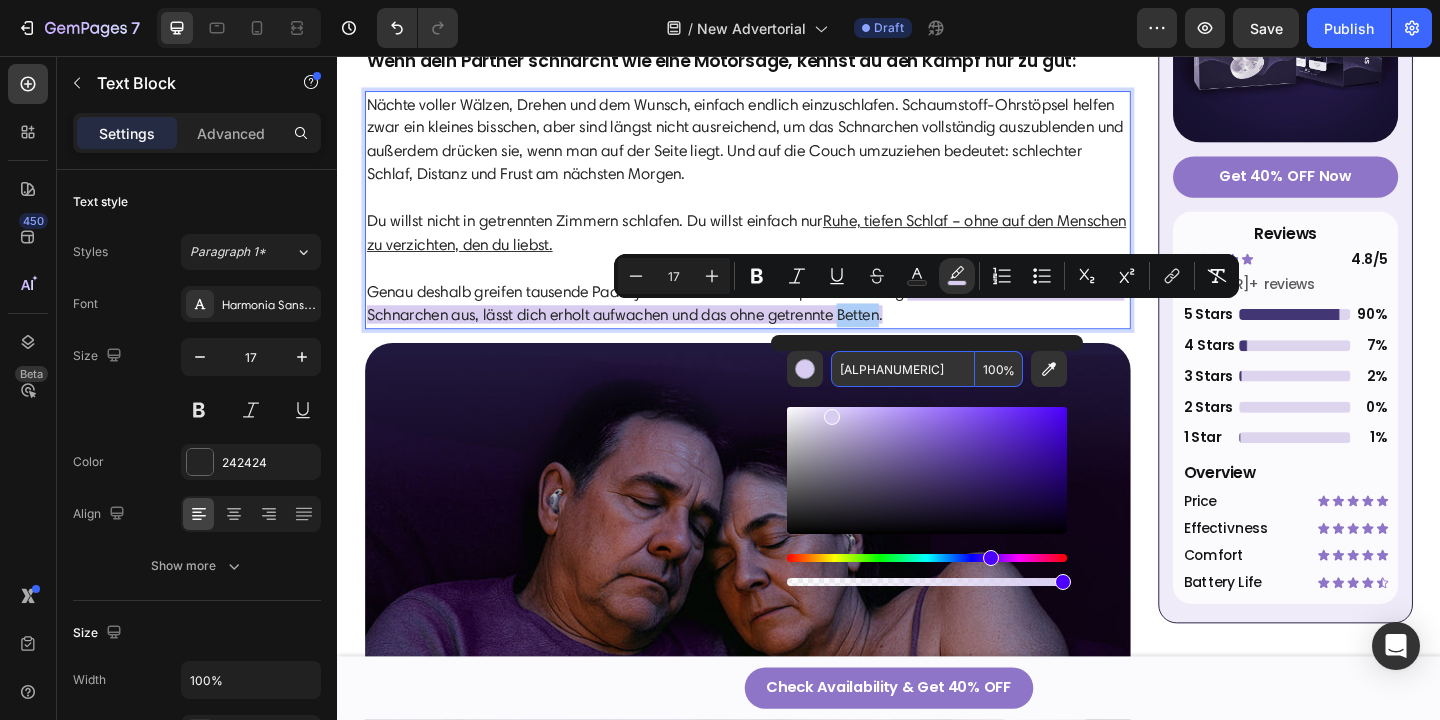 click on "[ALPHANUMERIC]" at bounding box center [903, 369] 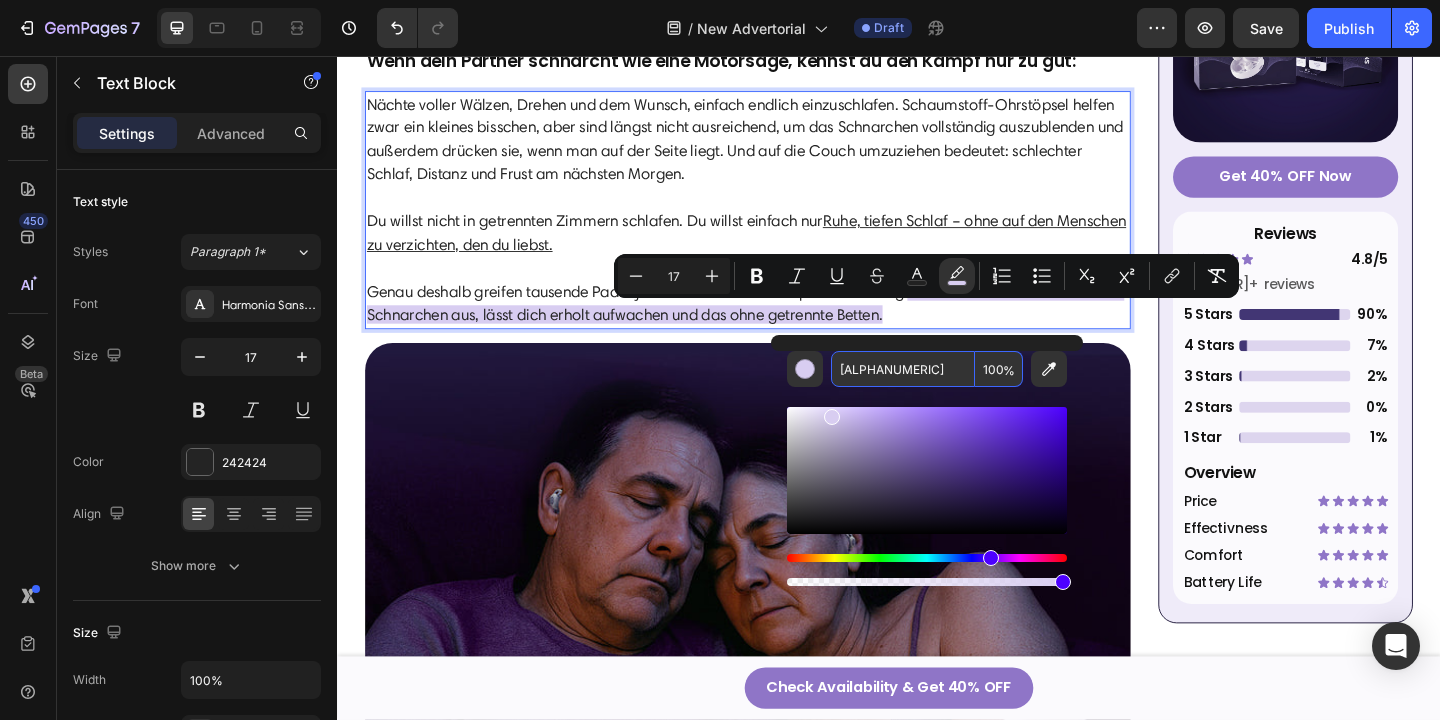 click on "Du willst nicht in getrennten Zimmern schlafen. Du willst einfach nur  Ruhe, tiefen Schlaf – ohne auf den Menschen zu verzichten, den du liebst." at bounding box center [783, 261] 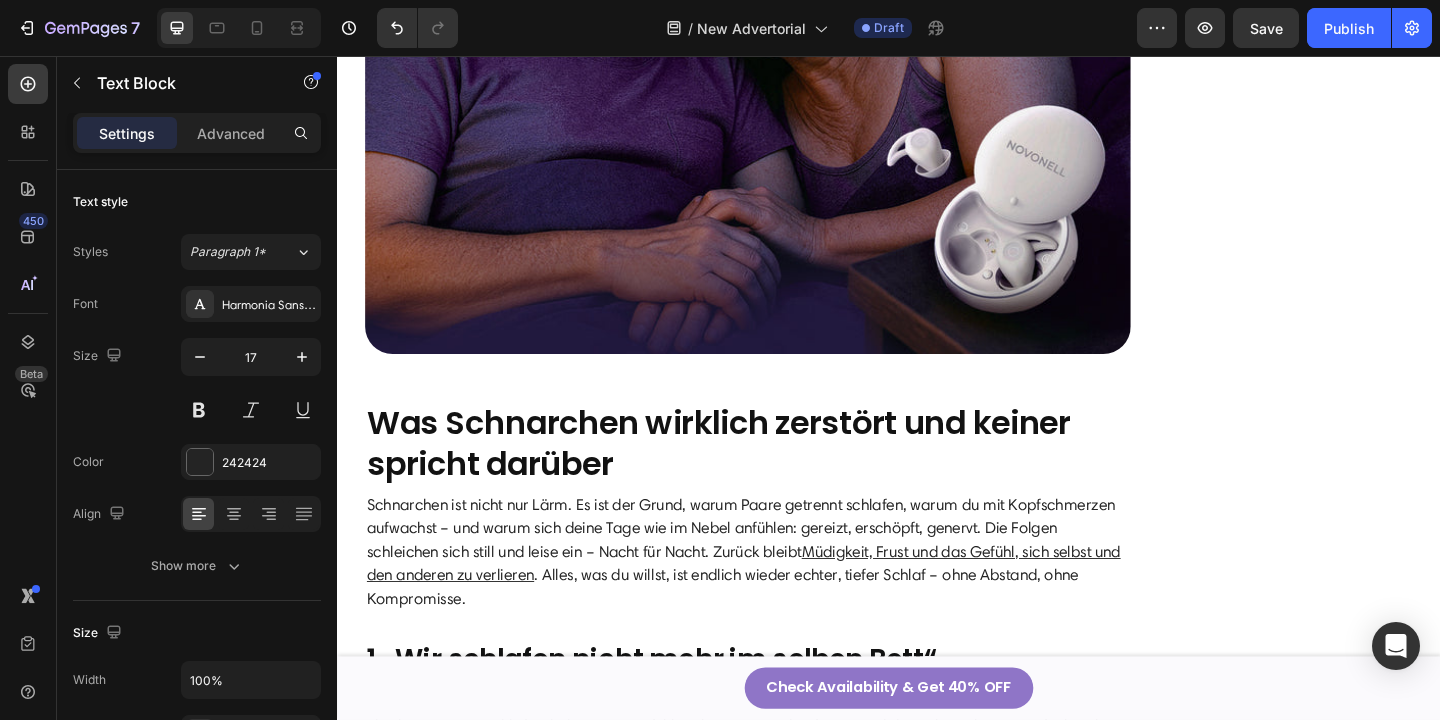 scroll, scrollTop: 1203, scrollLeft: 0, axis: vertical 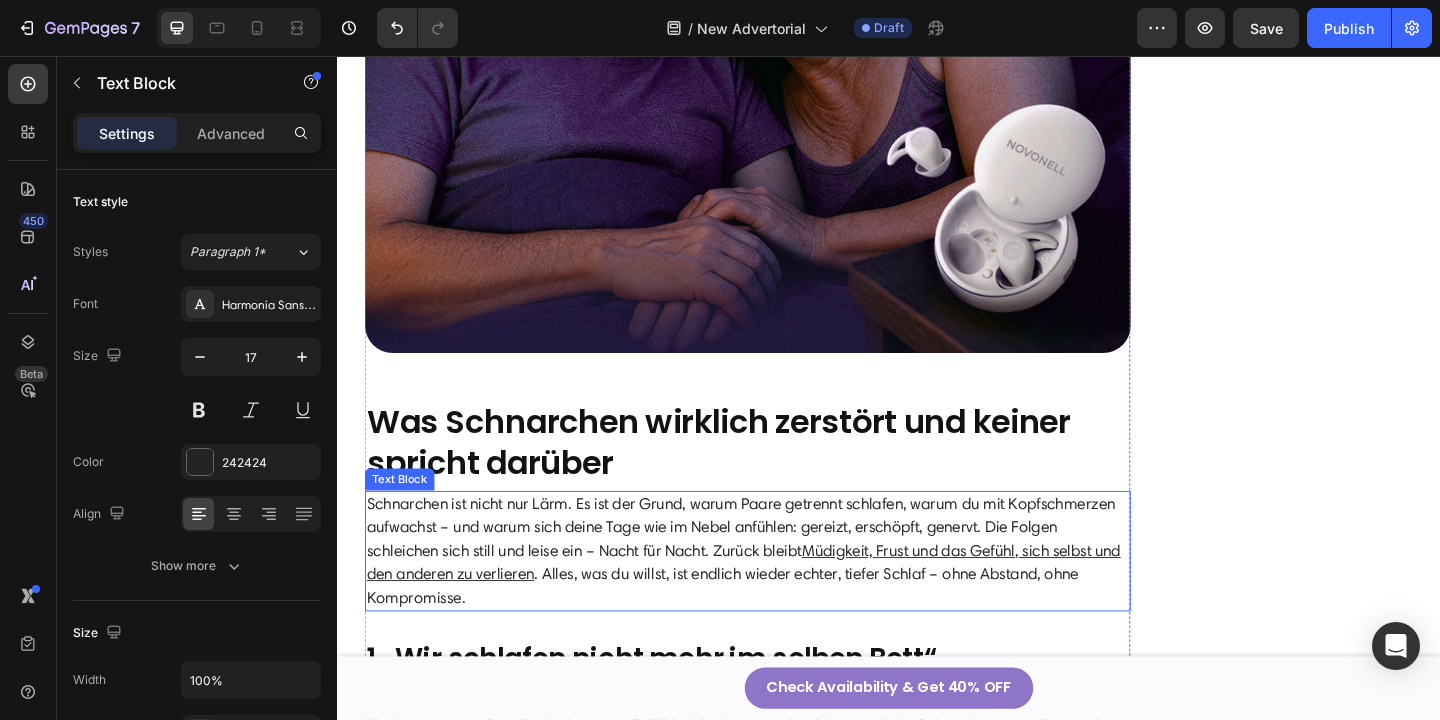 click on "Schnarchen ist nicht nur Lärm. Es ist der Grund, warum Paare getrennt schlafen, warum du mit Kopfschmerzen aufwachst – und warum sich deine Tage wie im Nebel anfühlen: gereizt, erschöpft, genervt. Die Folgen schleichen sich still und leise ein – Nacht für Nacht. Zurück bleibt  Müdigkeit, Frust und das Gefühl, sich selbst und den anderen zu verlieren . Alles, was du willst, ist endlich wieder echter, tiefer Schlaf – ohne Abstand, ohne Kompromisse." at bounding box center (783, 595) 